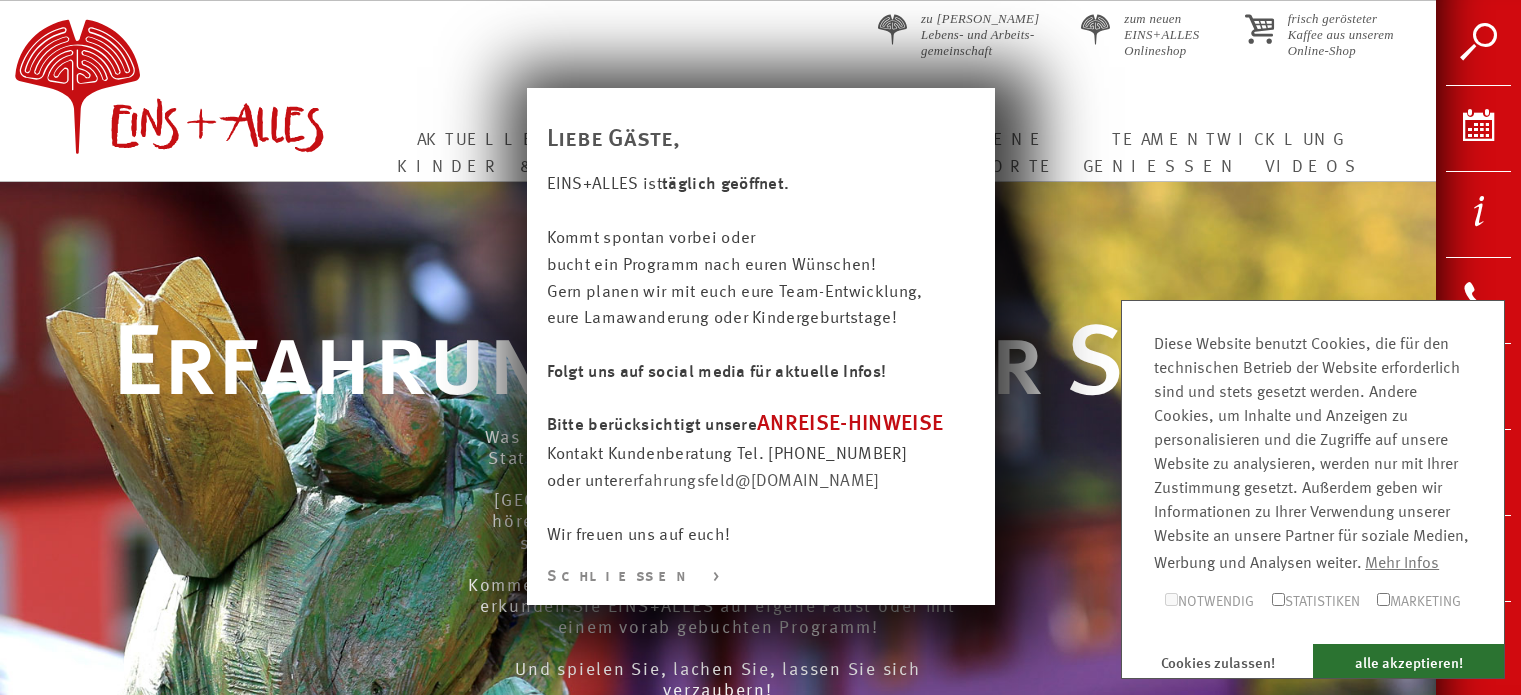 scroll, scrollTop: 0, scrollLeft: 0, axis: both 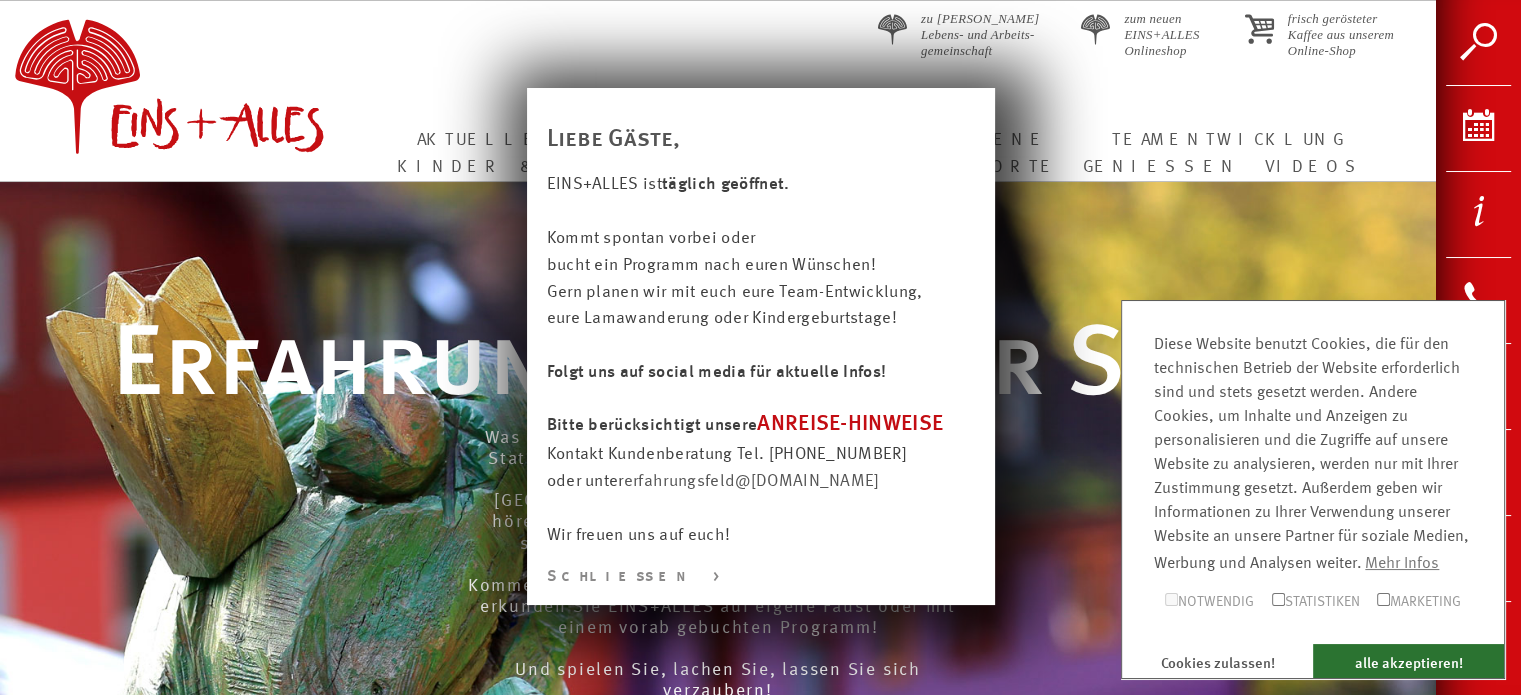 click at bounding box center [760, 865] 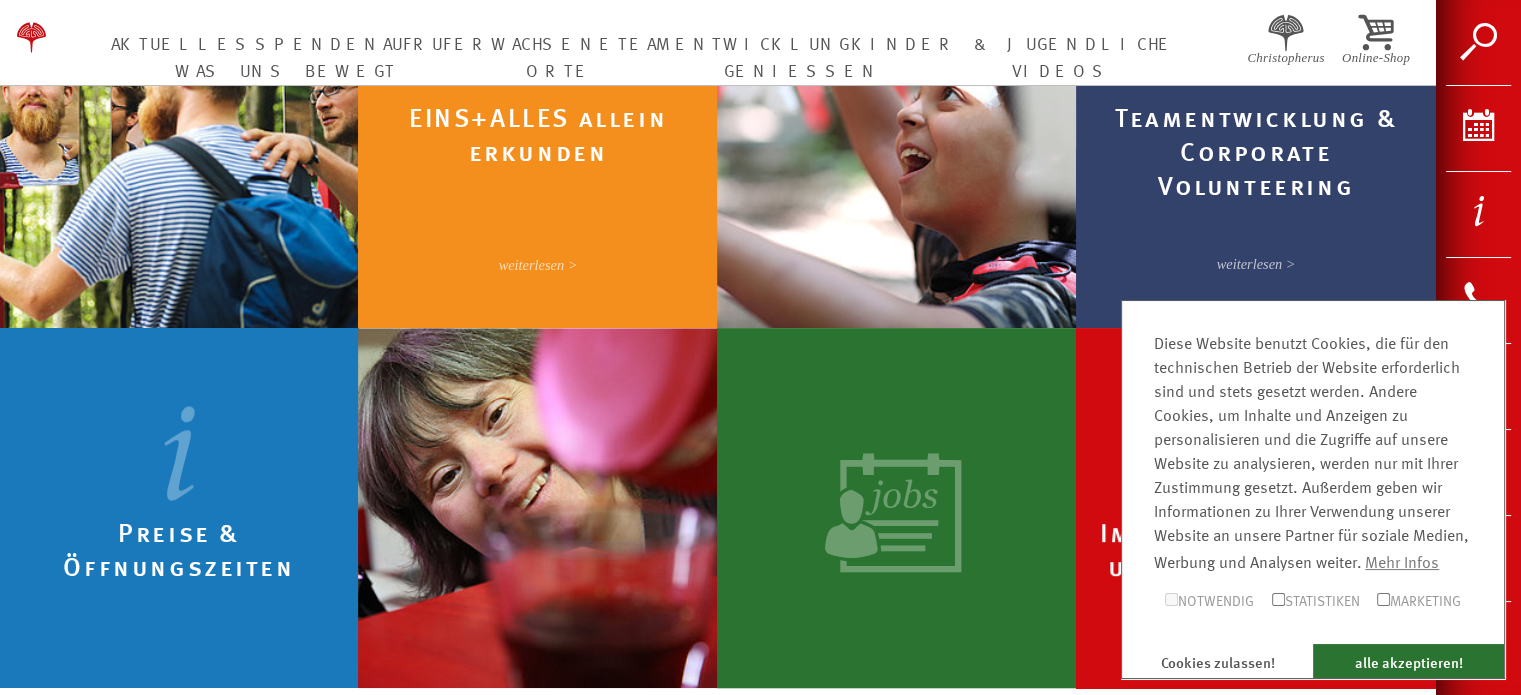 scroll, scrollTop: 1035, scrollLeft: 0, axis: vertical 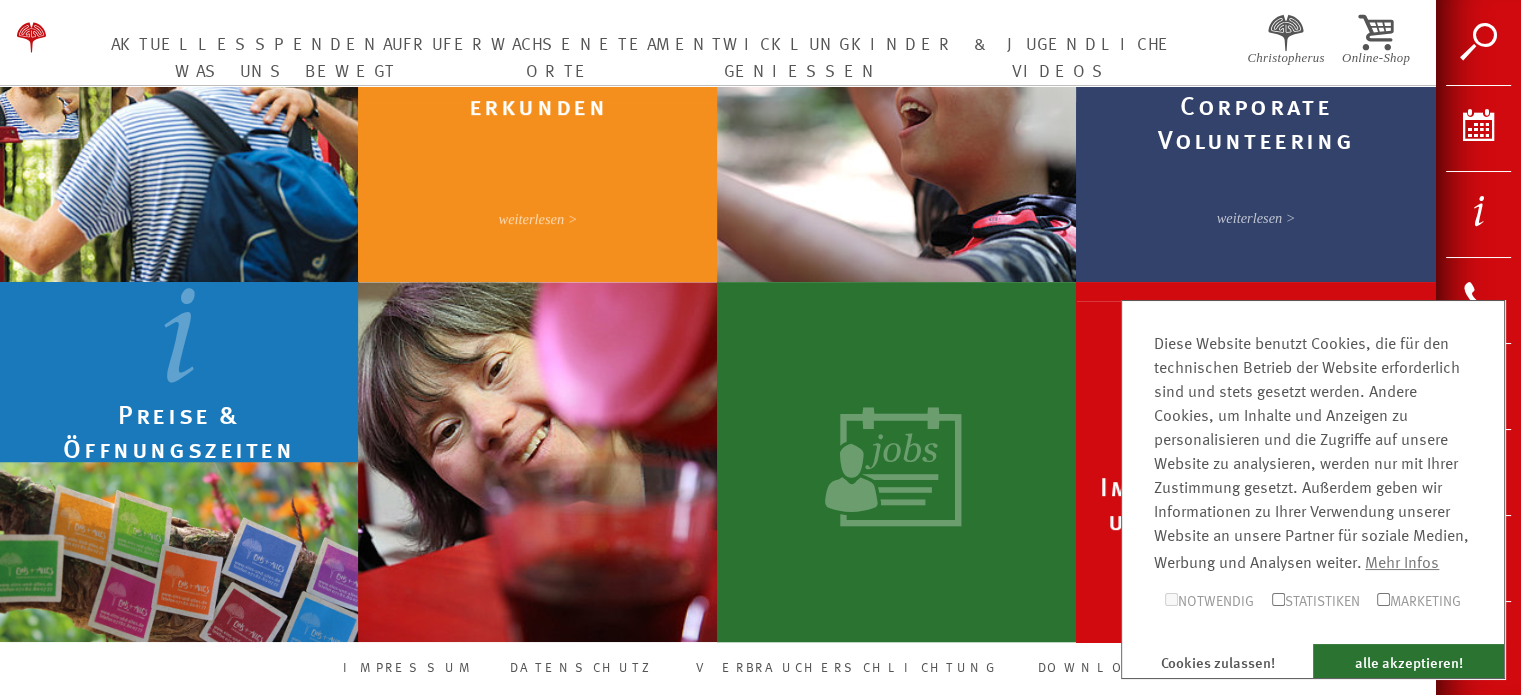 click at bounding box center [179, 382] 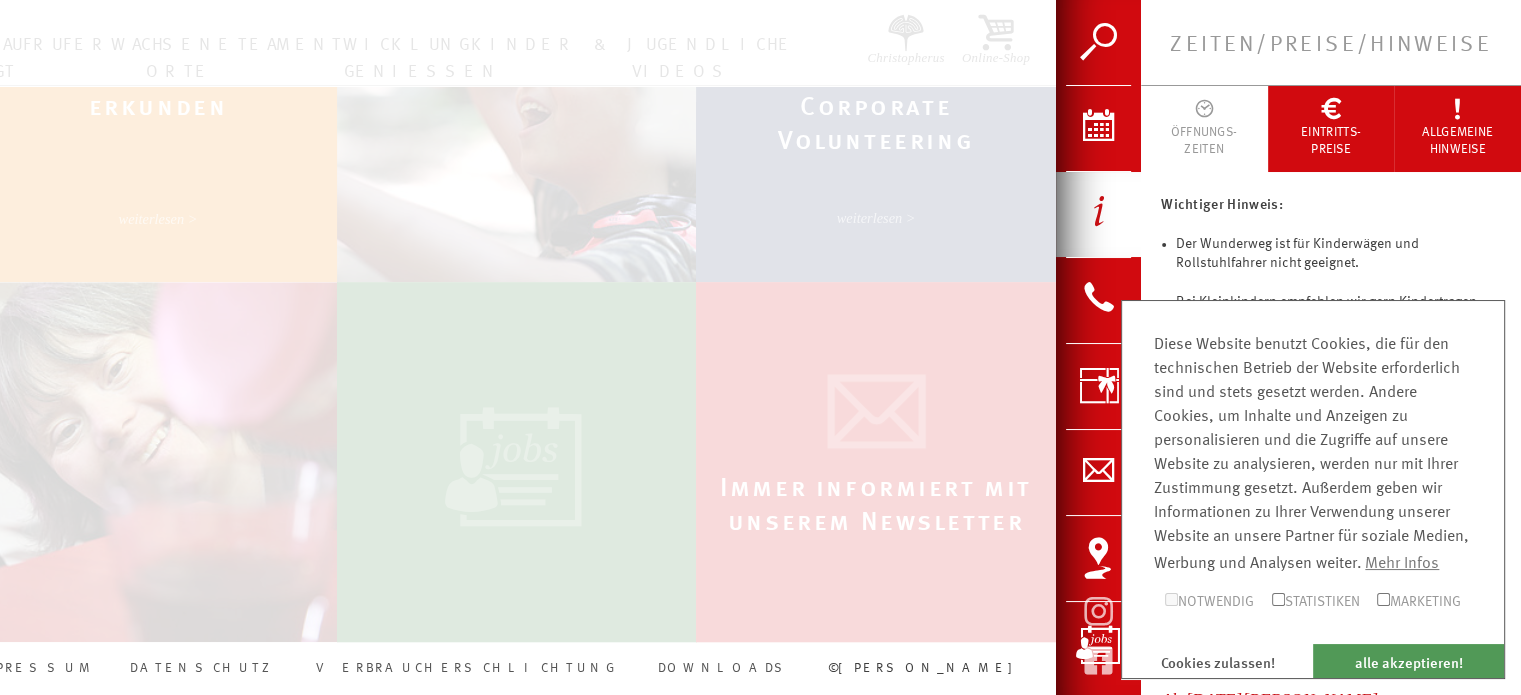 click on "alle akzeptieren!" at bounding box center [1408, 661] 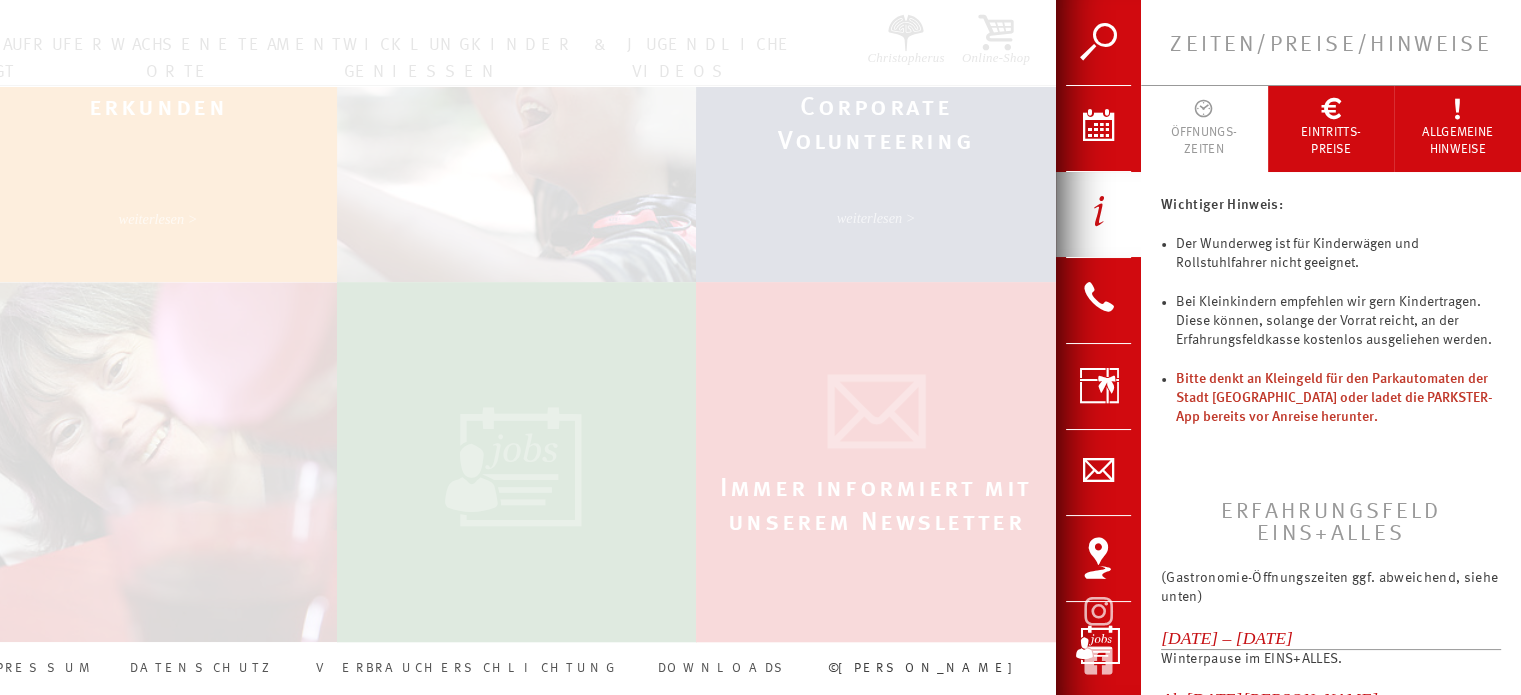 click on "ÖFFNUNGS- ZEITEN" at bounding box center [1204, 141] 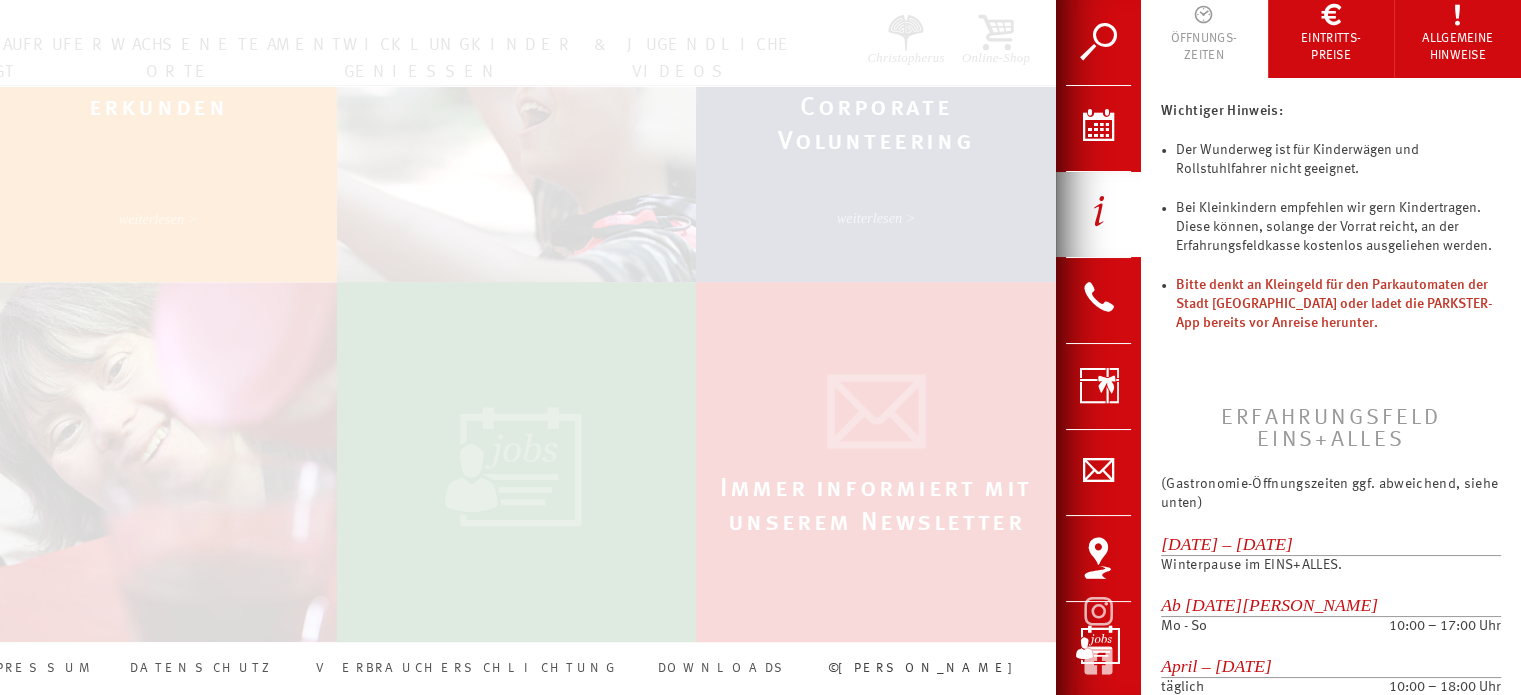 scroll, scrollTop: 12, scrollLeft: 0, axis: vertical 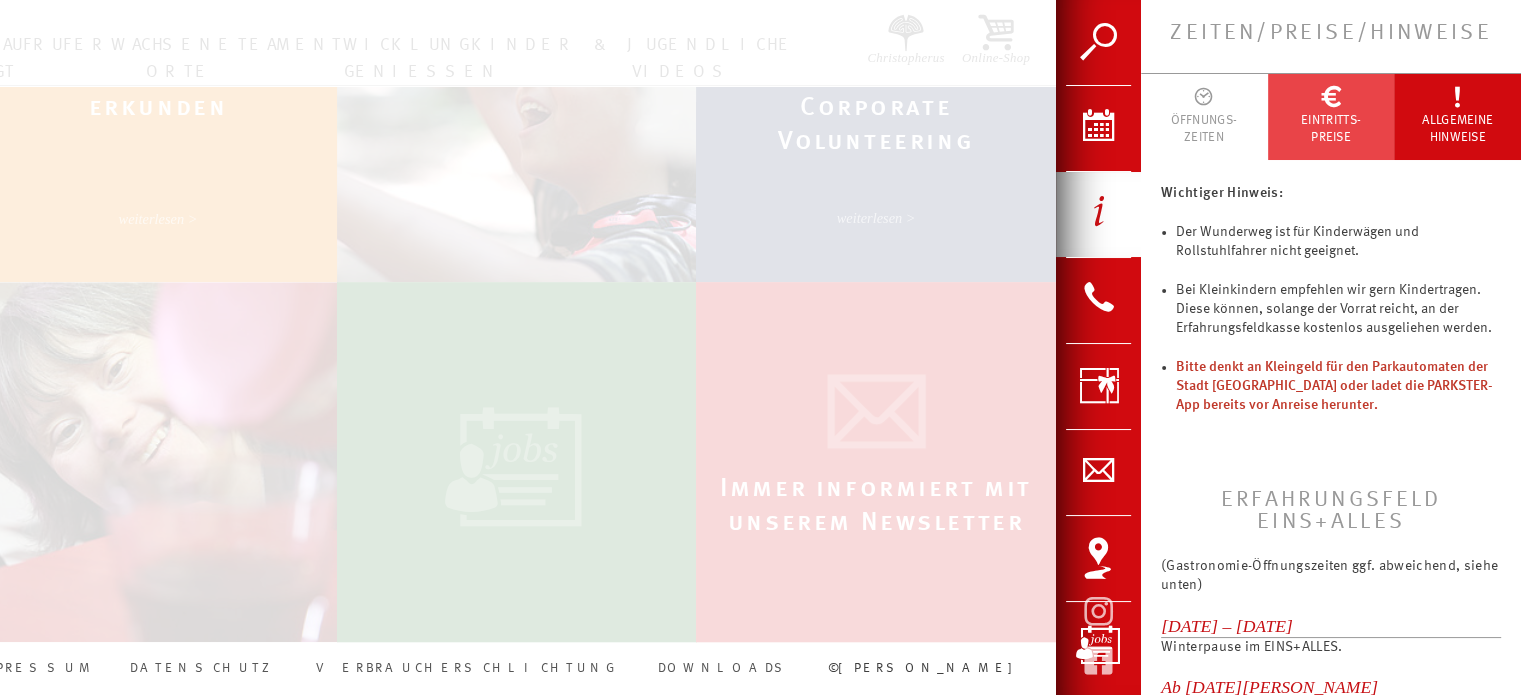 click on "EINTRITTS- PREISE" at bounding box center [1331, 129] 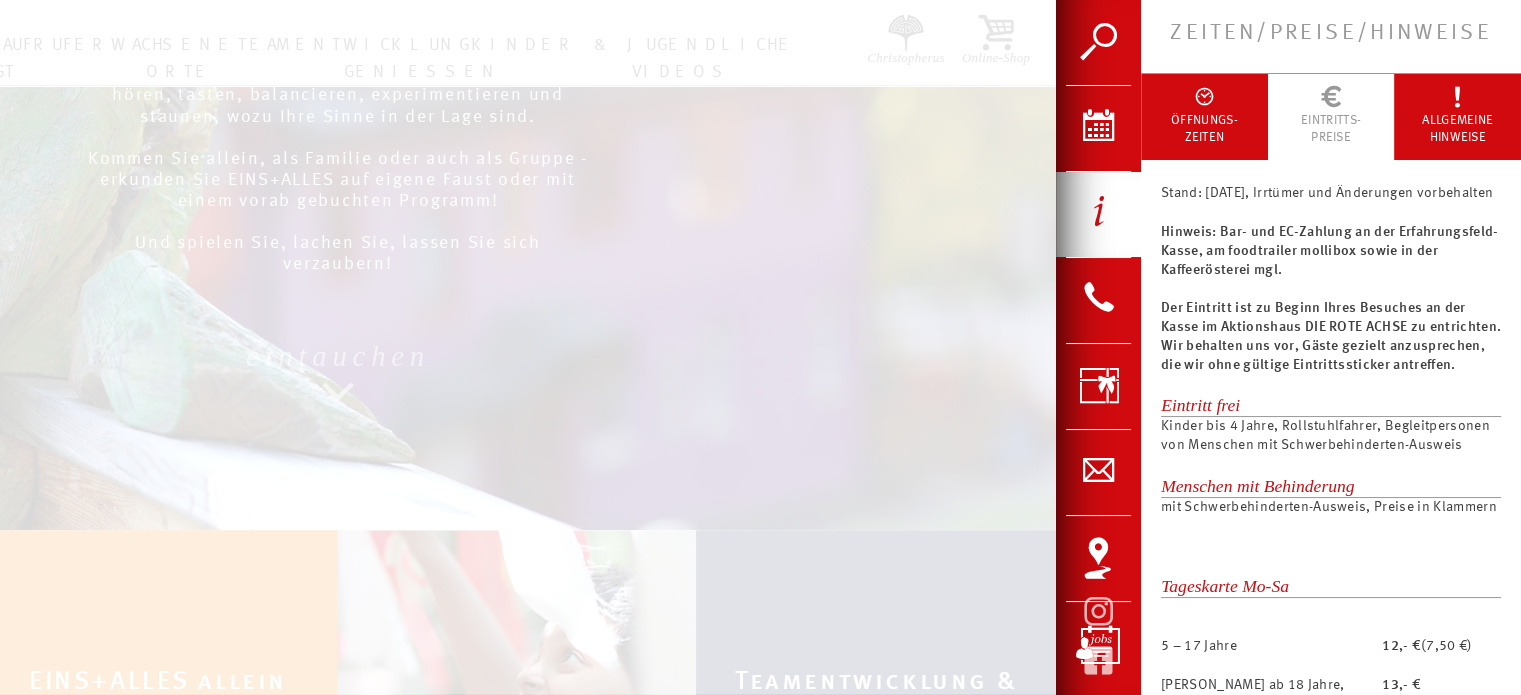 scroll, scrollTop: 224, scrollLeft: 0, axis: vertical 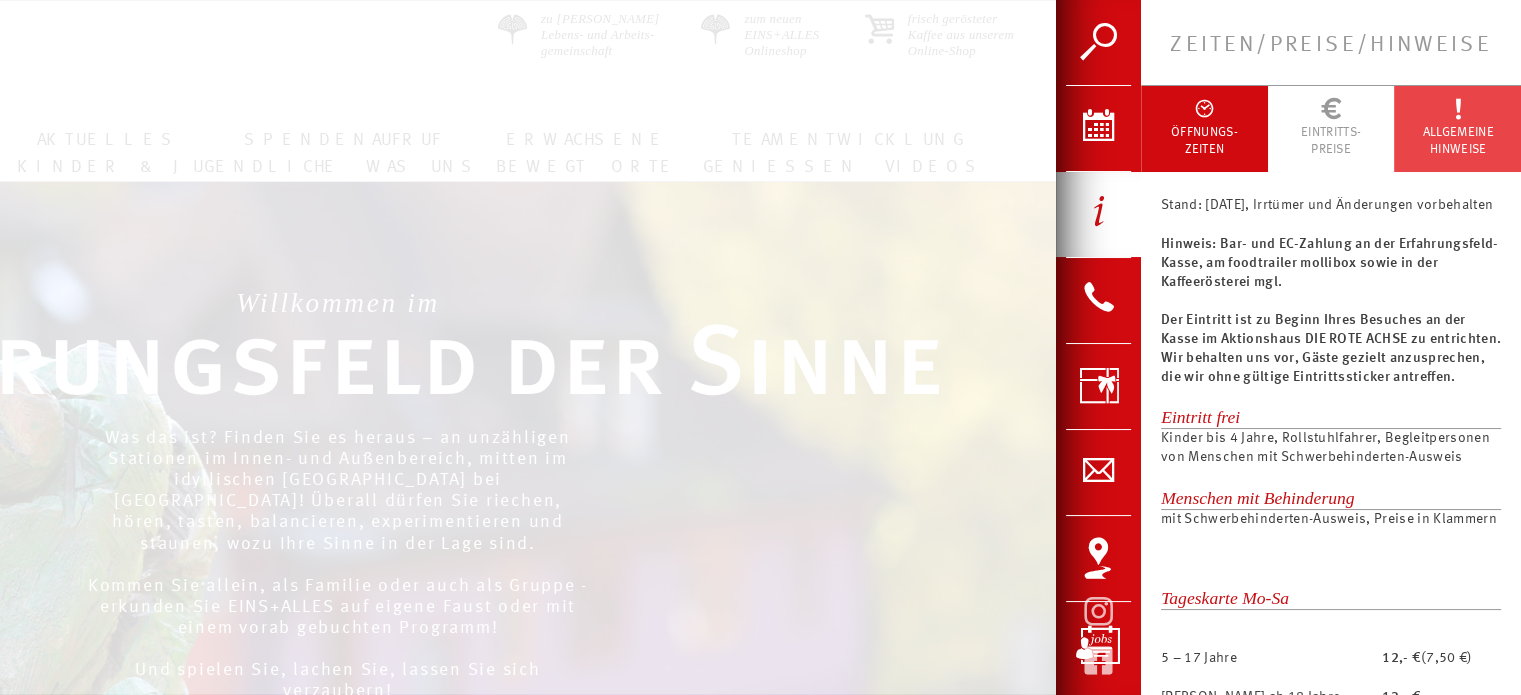 click at bounding box center (1458, 105) 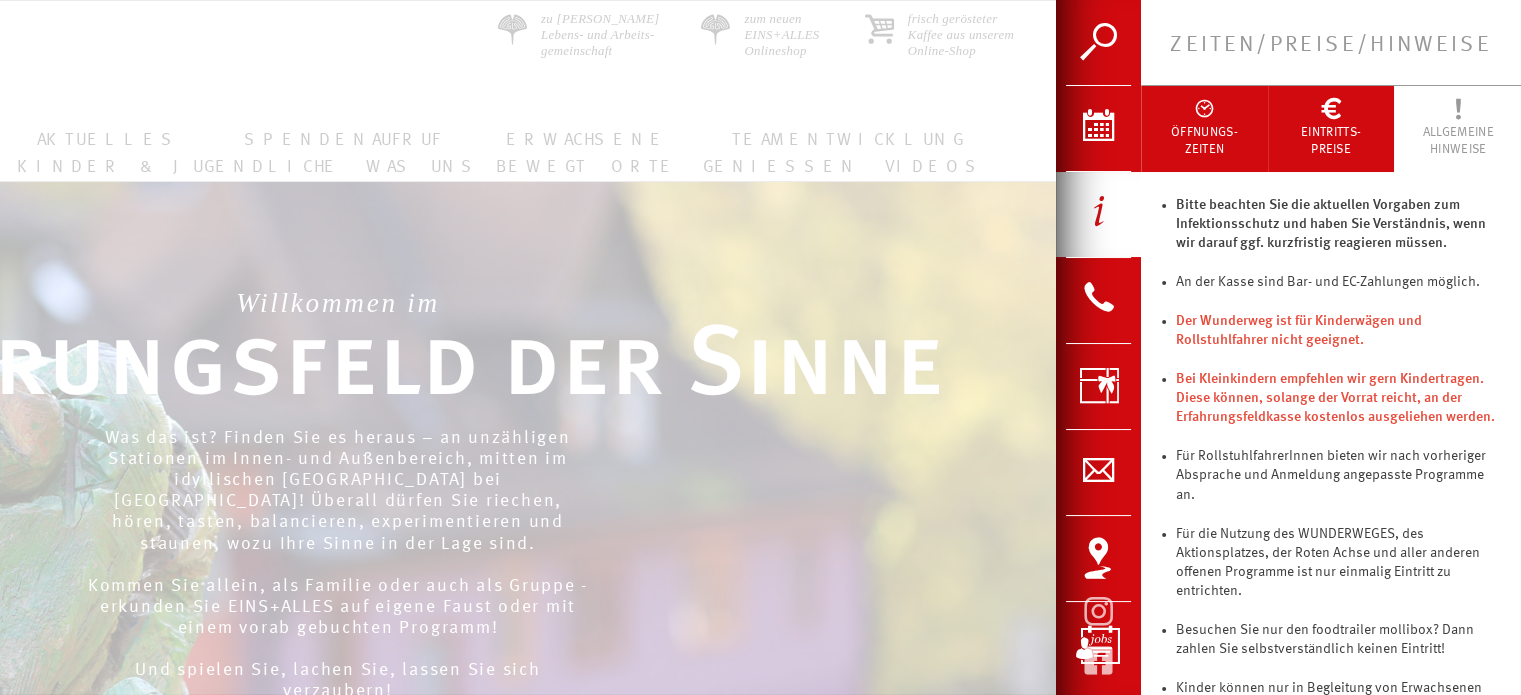 click at bounding box center [760, 347] 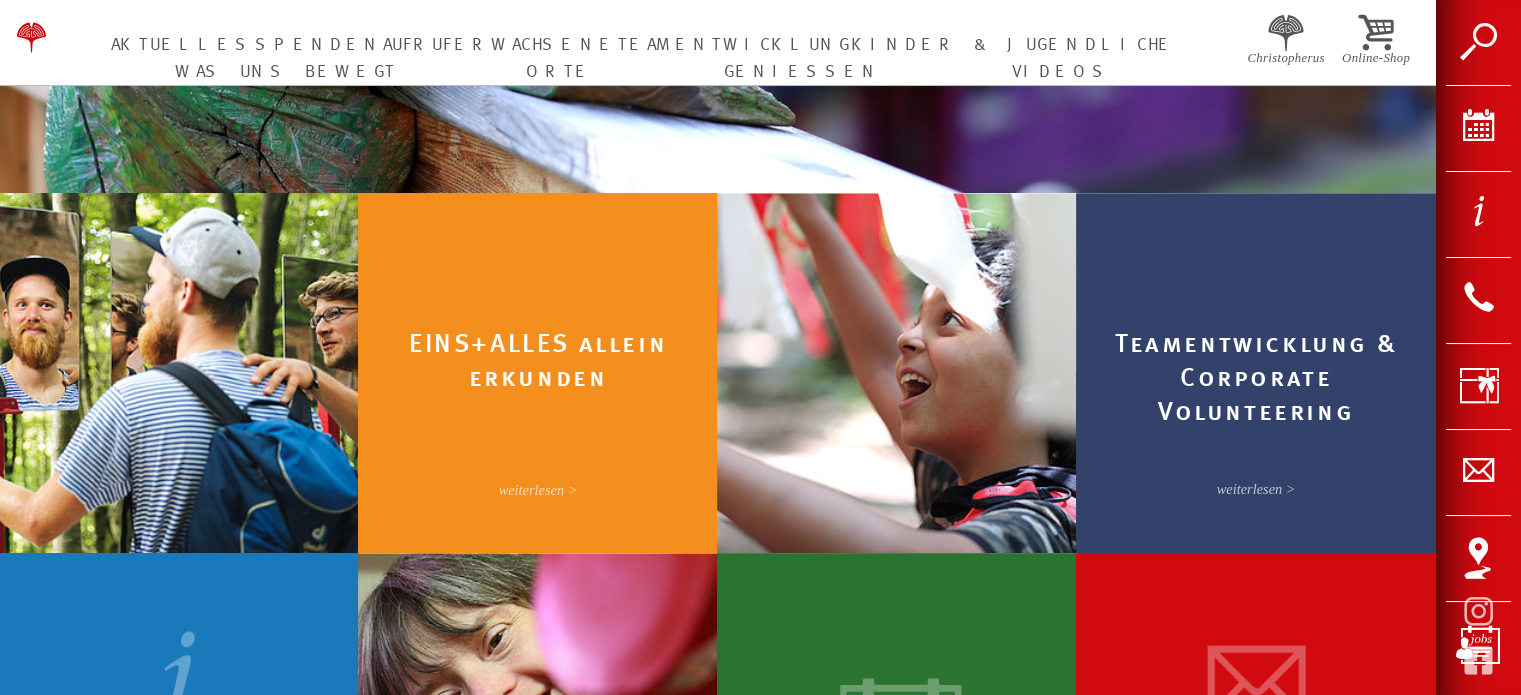 scroll, scrollTop: 766, scrollLeft: 0, axis: vertical 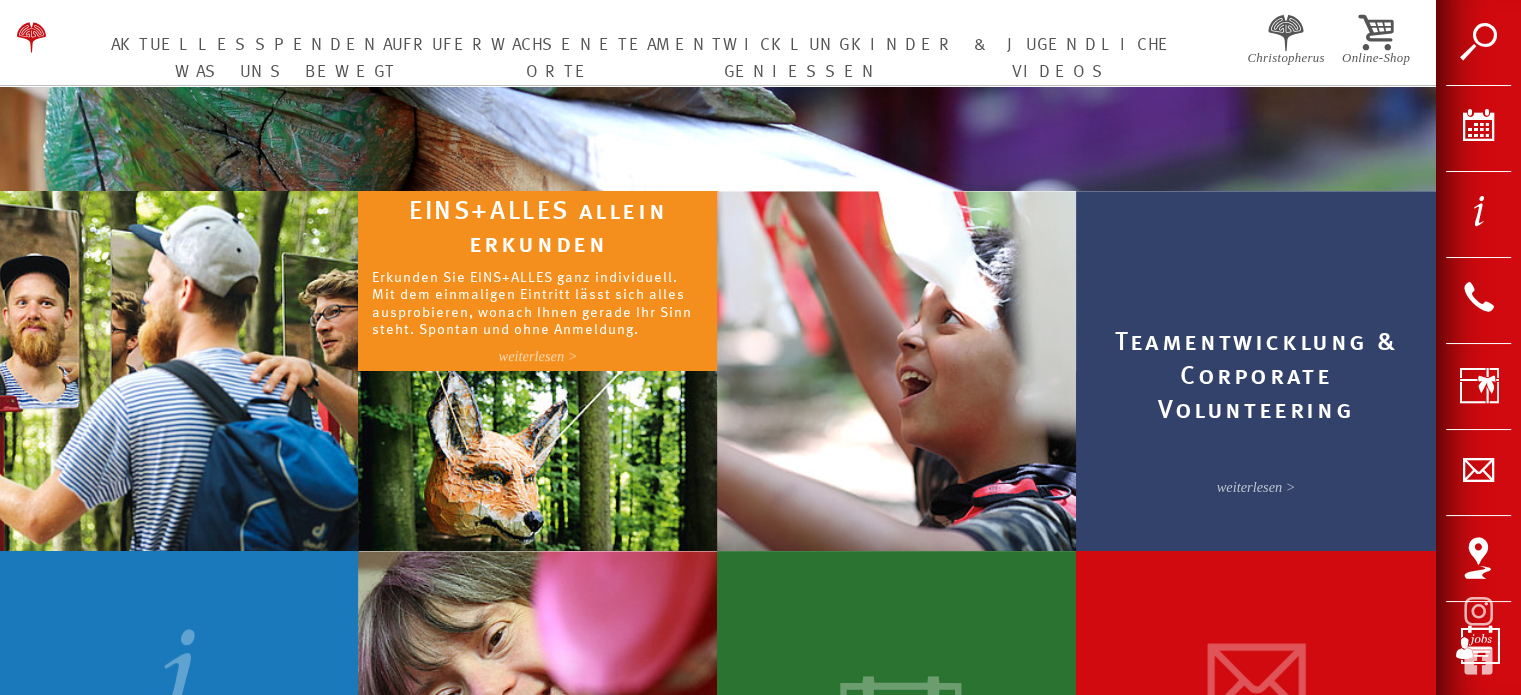 click on "EINS+ALLES allein erkunden" at bounding box center [538, 229] 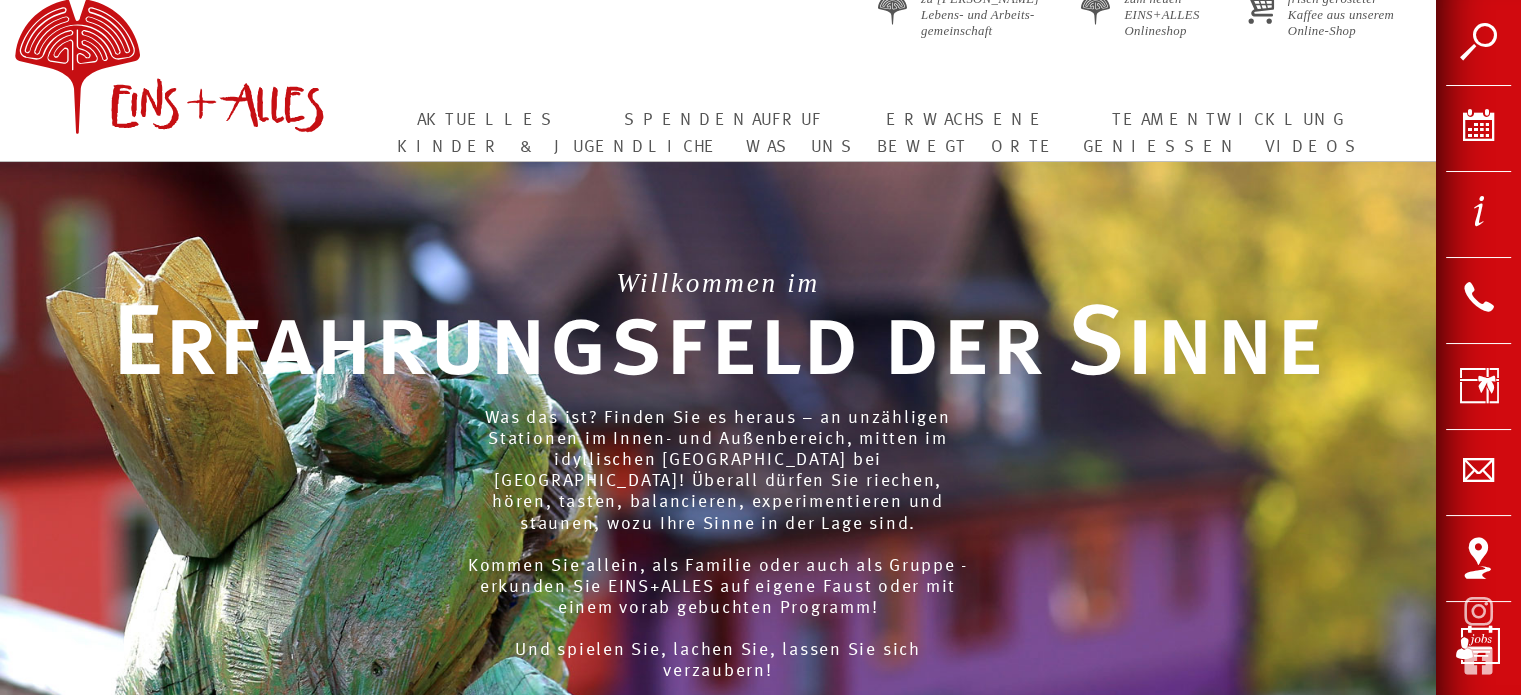 scroll, scrollTop: 0, scrollLeft: 0, axis: both 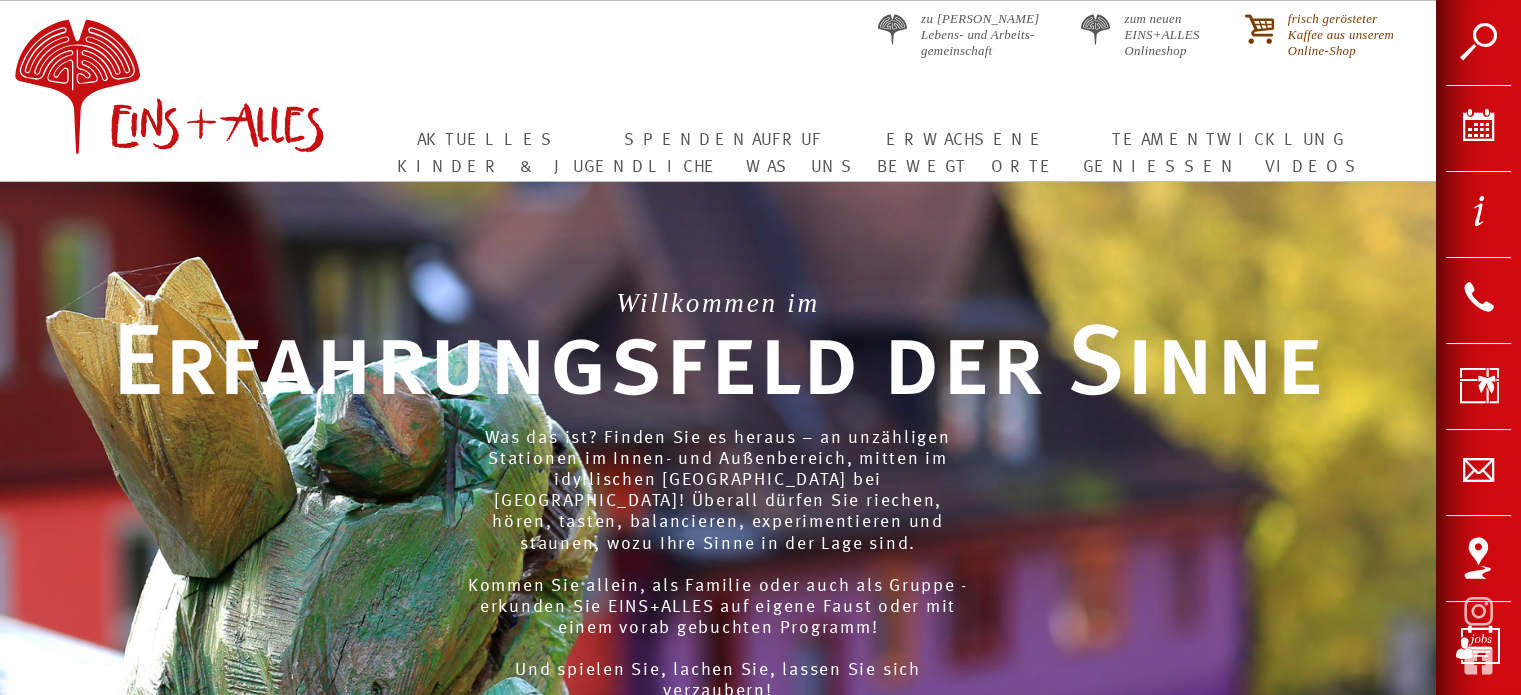click on "frisch gerösteter Kaffee aus unserem Online-Shop" at bounding box center [1339, 35] 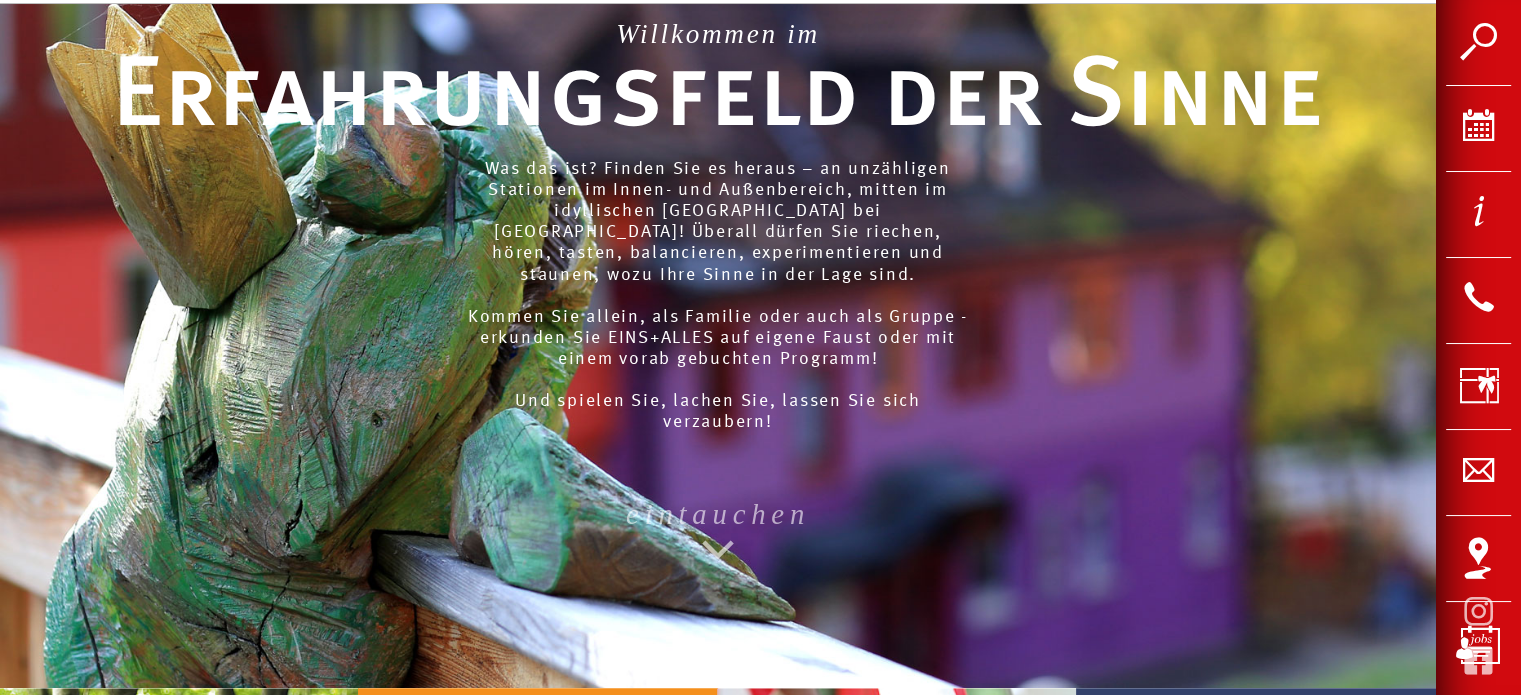 scroll, scrollTop: 320, scrollLeft: 0, axis: vertical 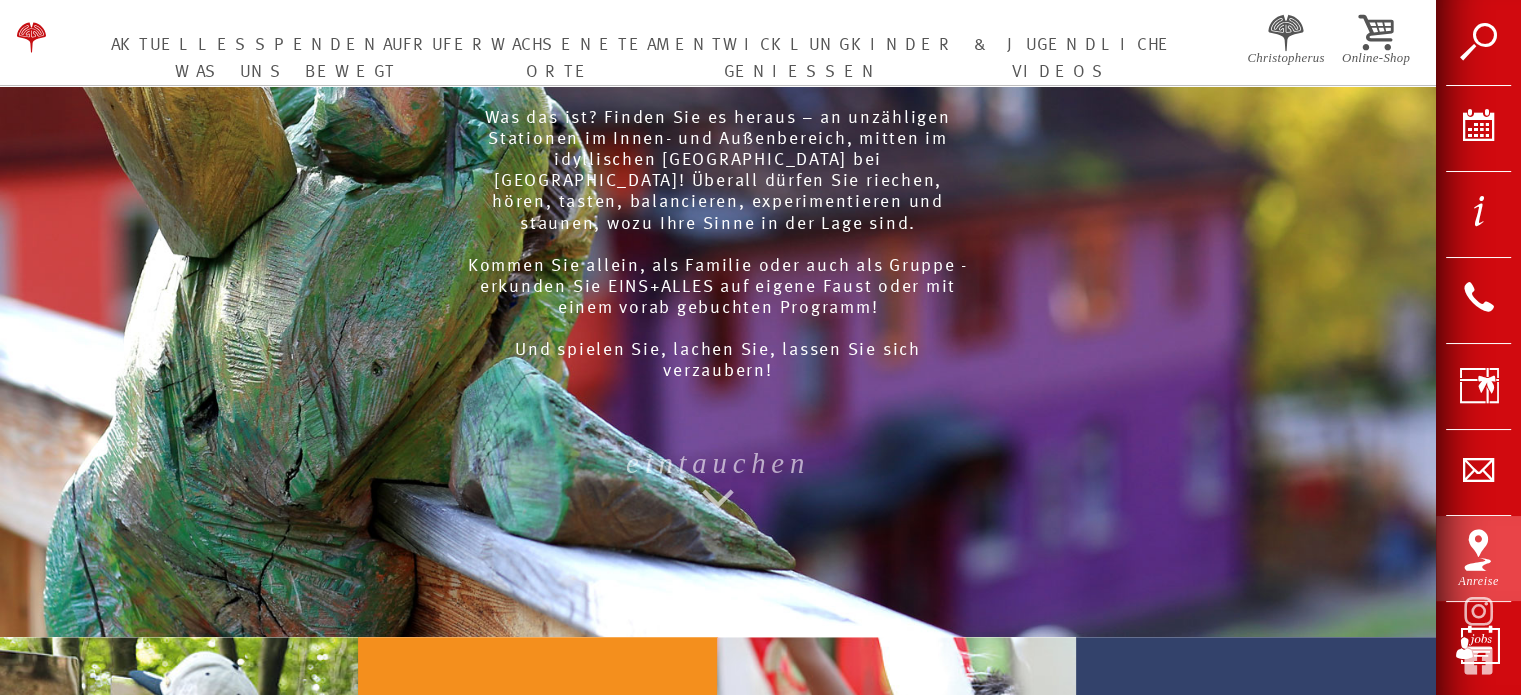 click on "Anreise" at bounding box center (1478, 558) 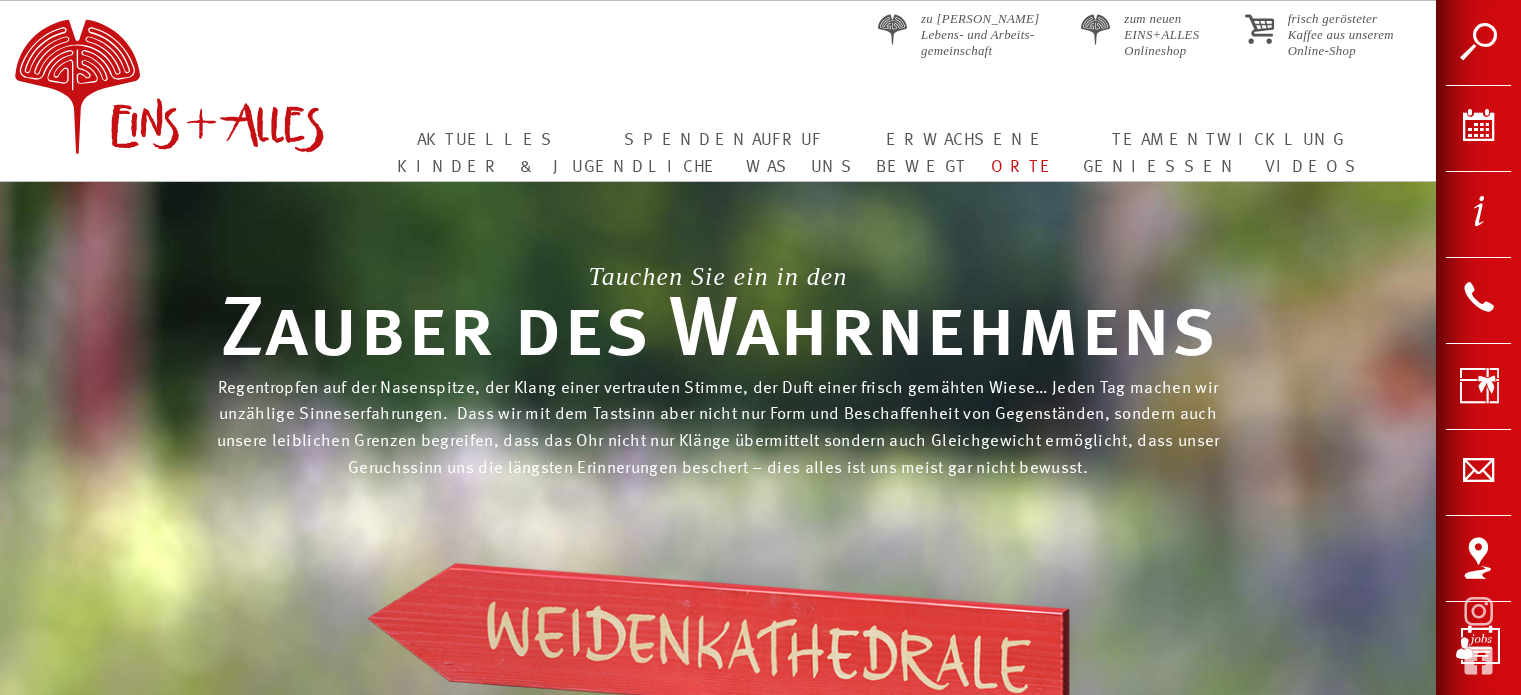scroll, scrollTop: 0, scrollLeft: 0, axis: both 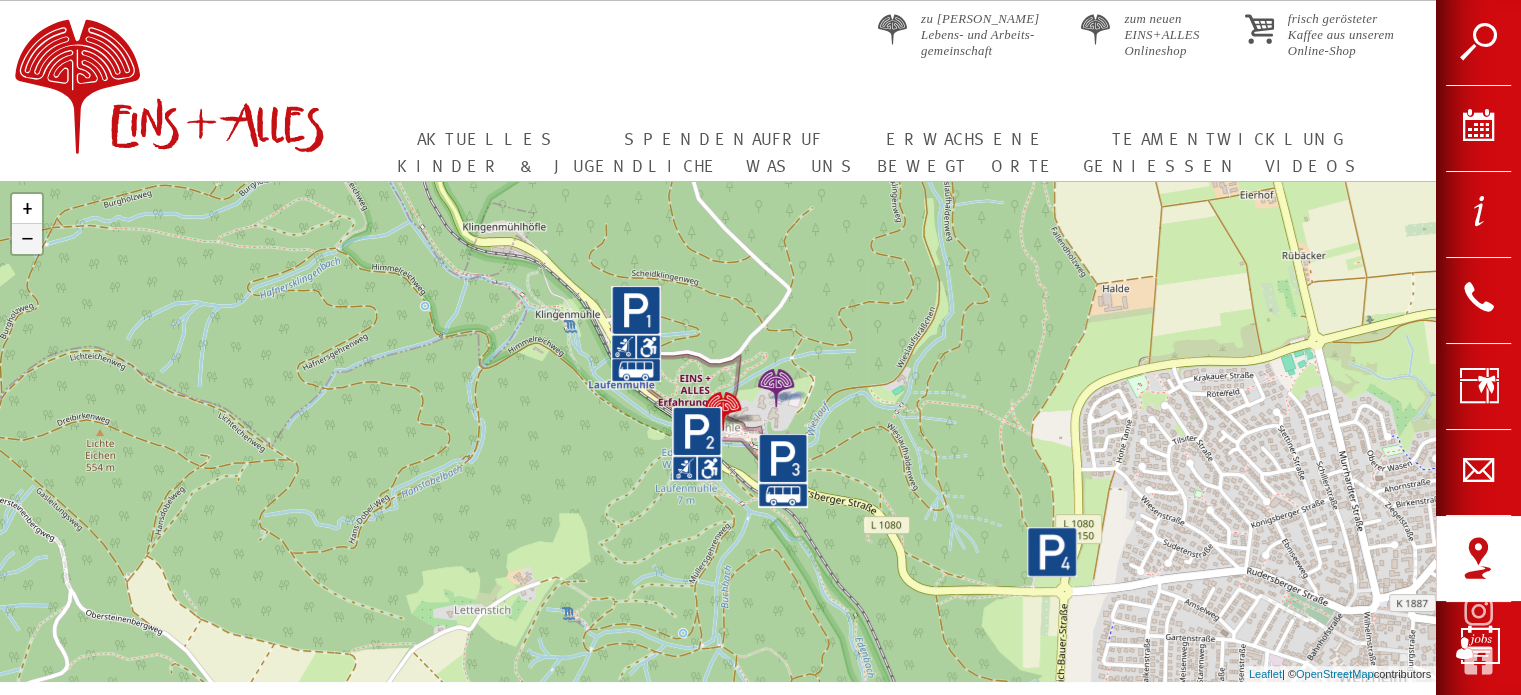 click on "−" 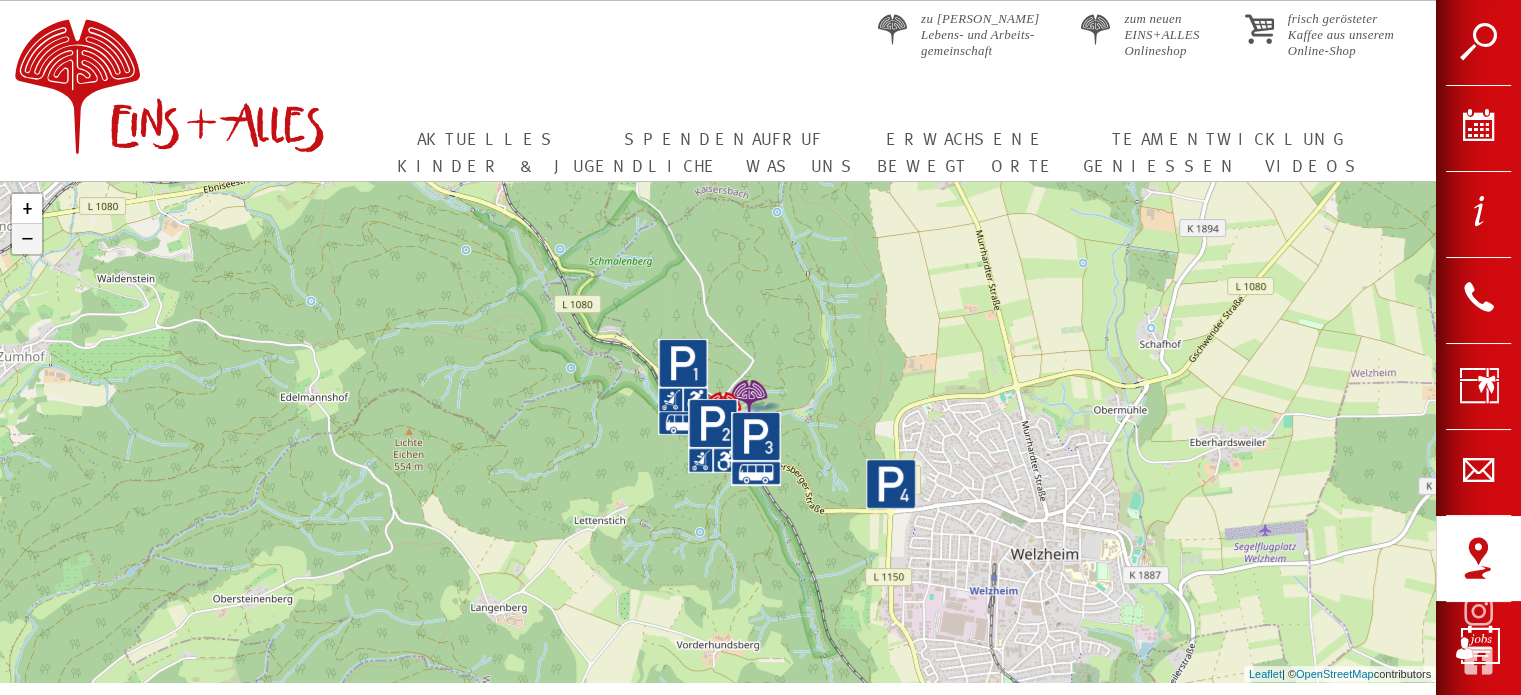 click on "−" 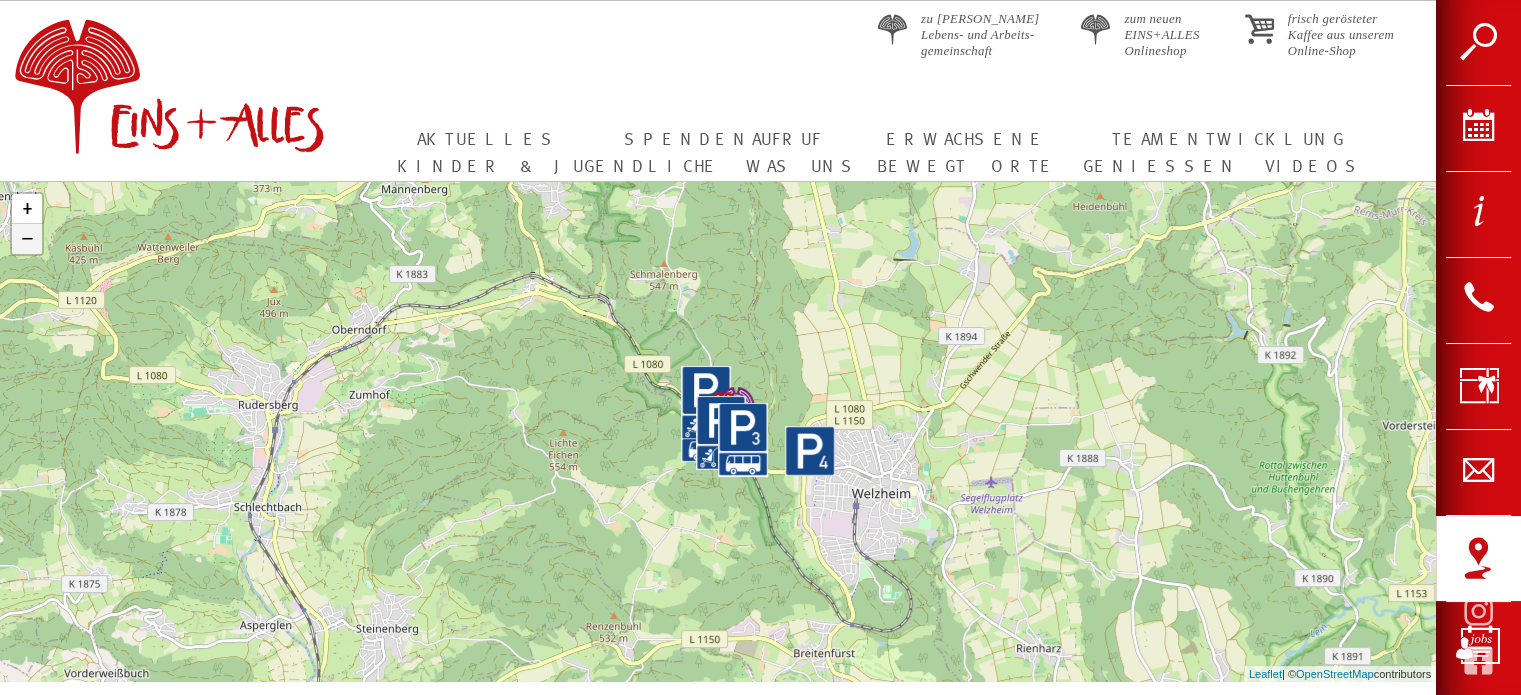 click on "−" 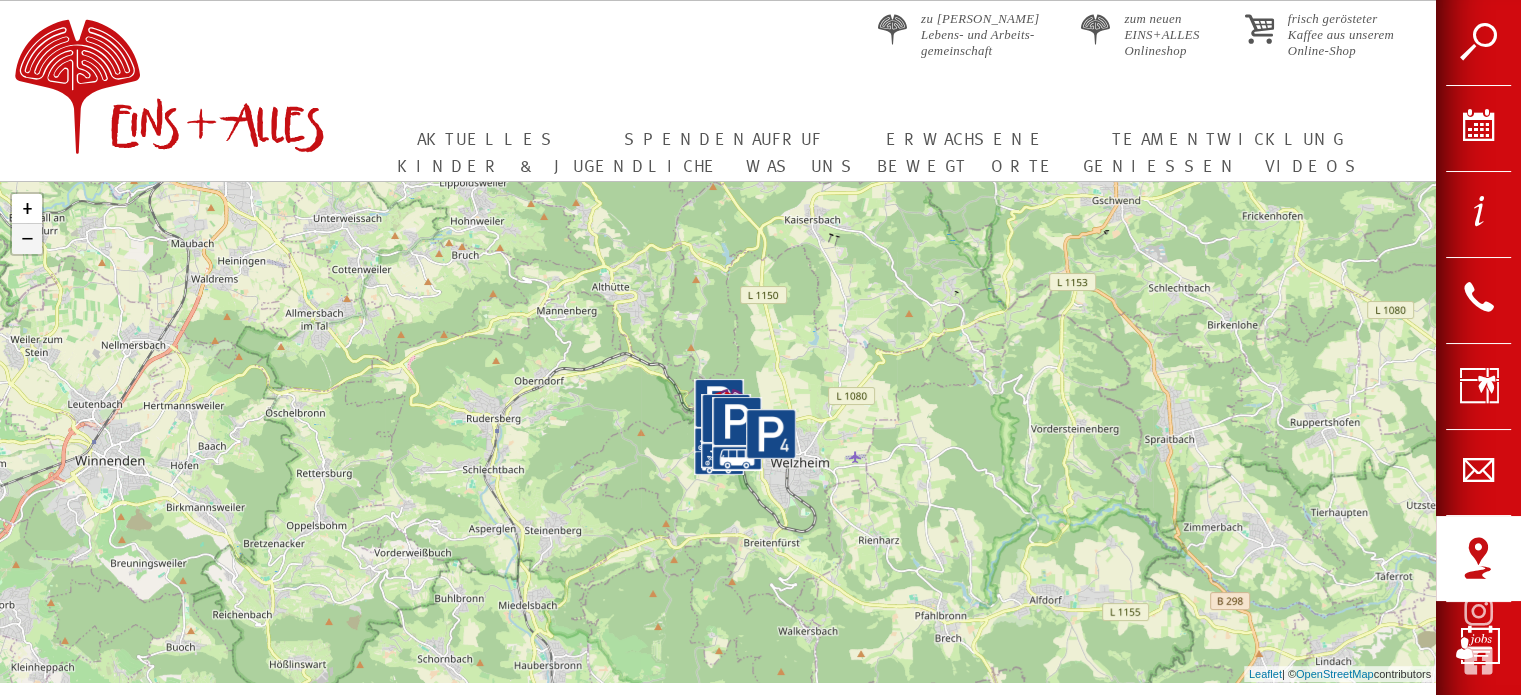 click on "−" 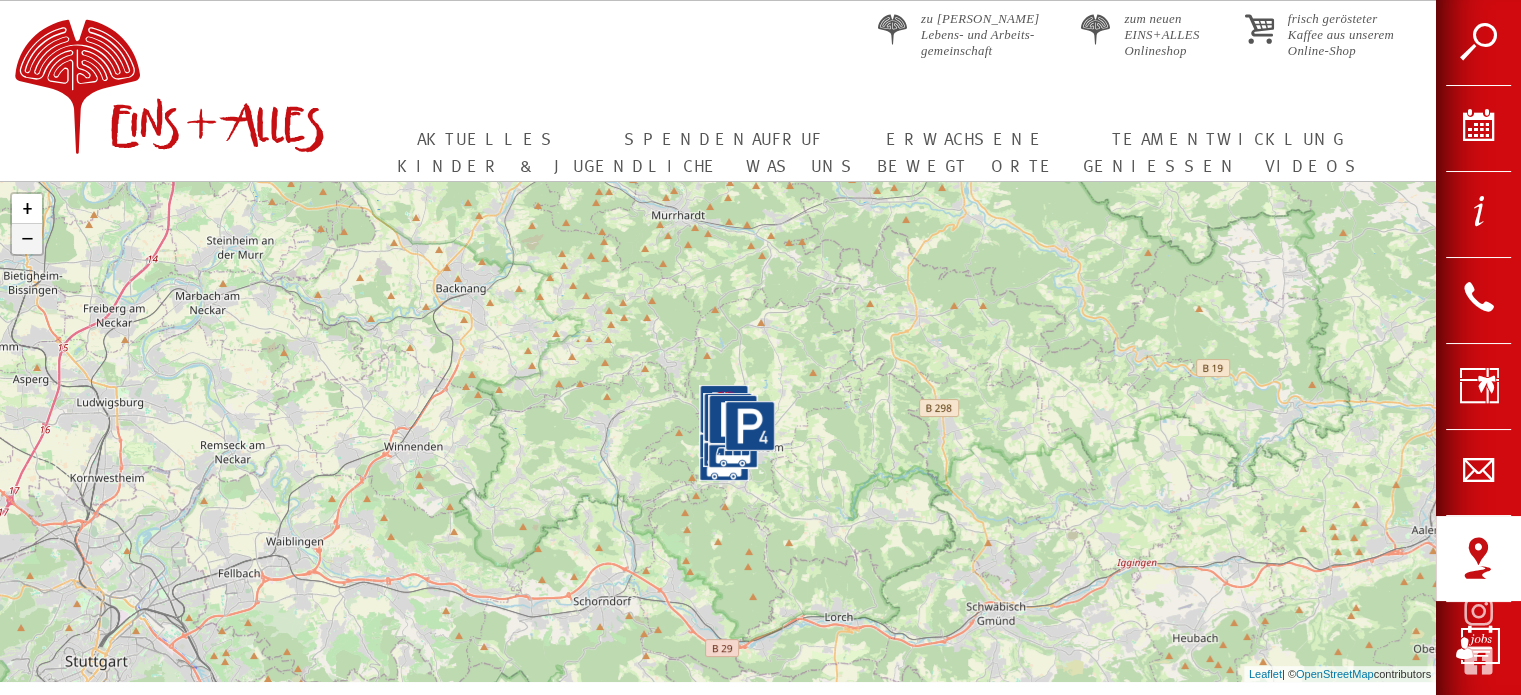 click on "−" 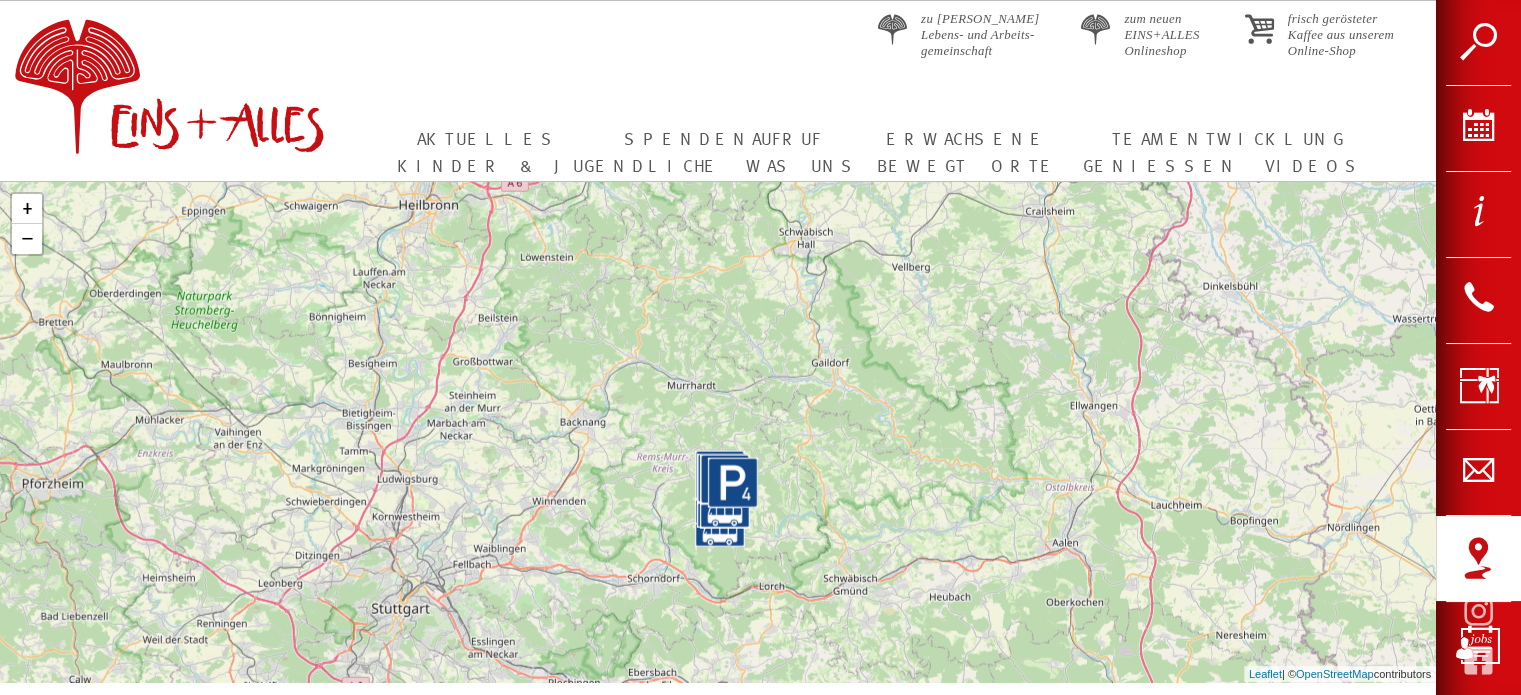 drag, startPoint x: 964, startPoint y: 298, endPoint x: 956, endPoint y: 363, distance: 65.490456 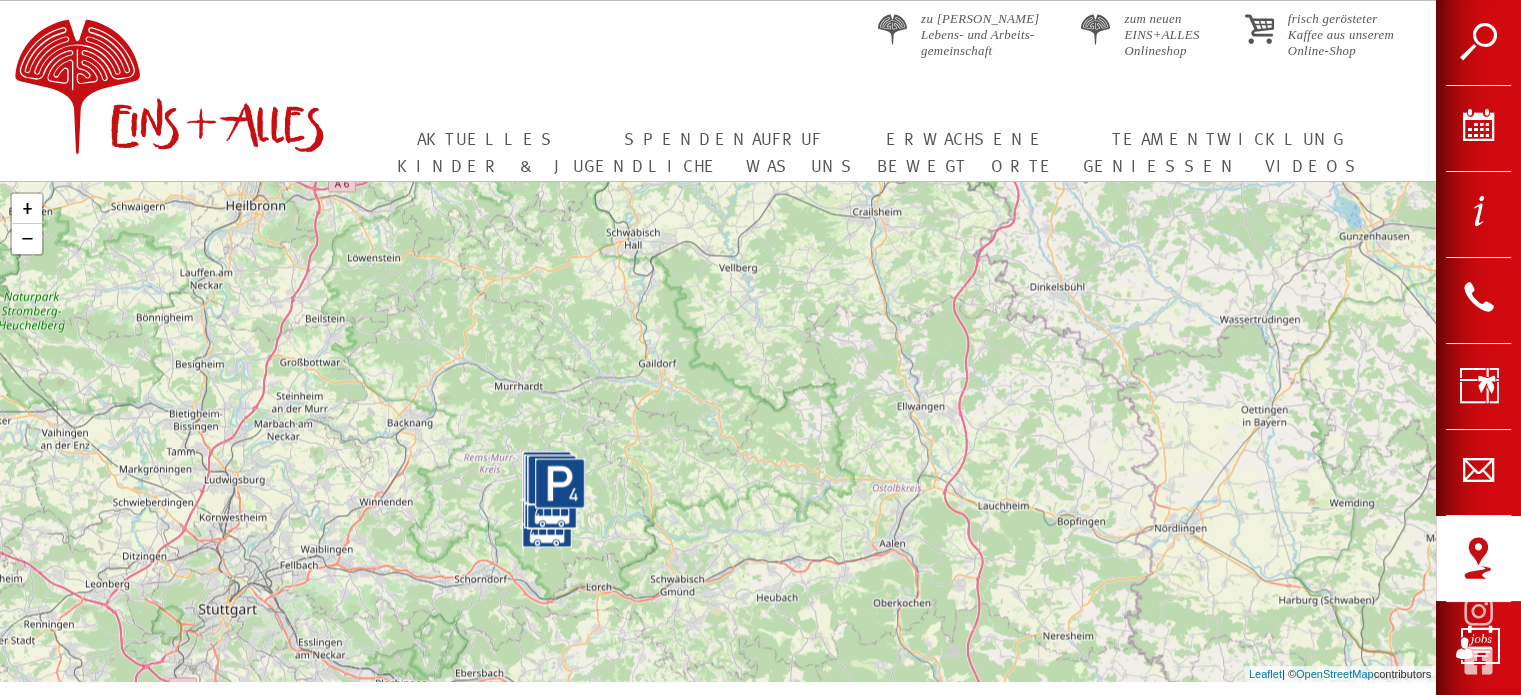 drag, startPoint x: 991, startPoint y: 349, endPoint x: 819, endPoint y: 347, distance: 172.01163 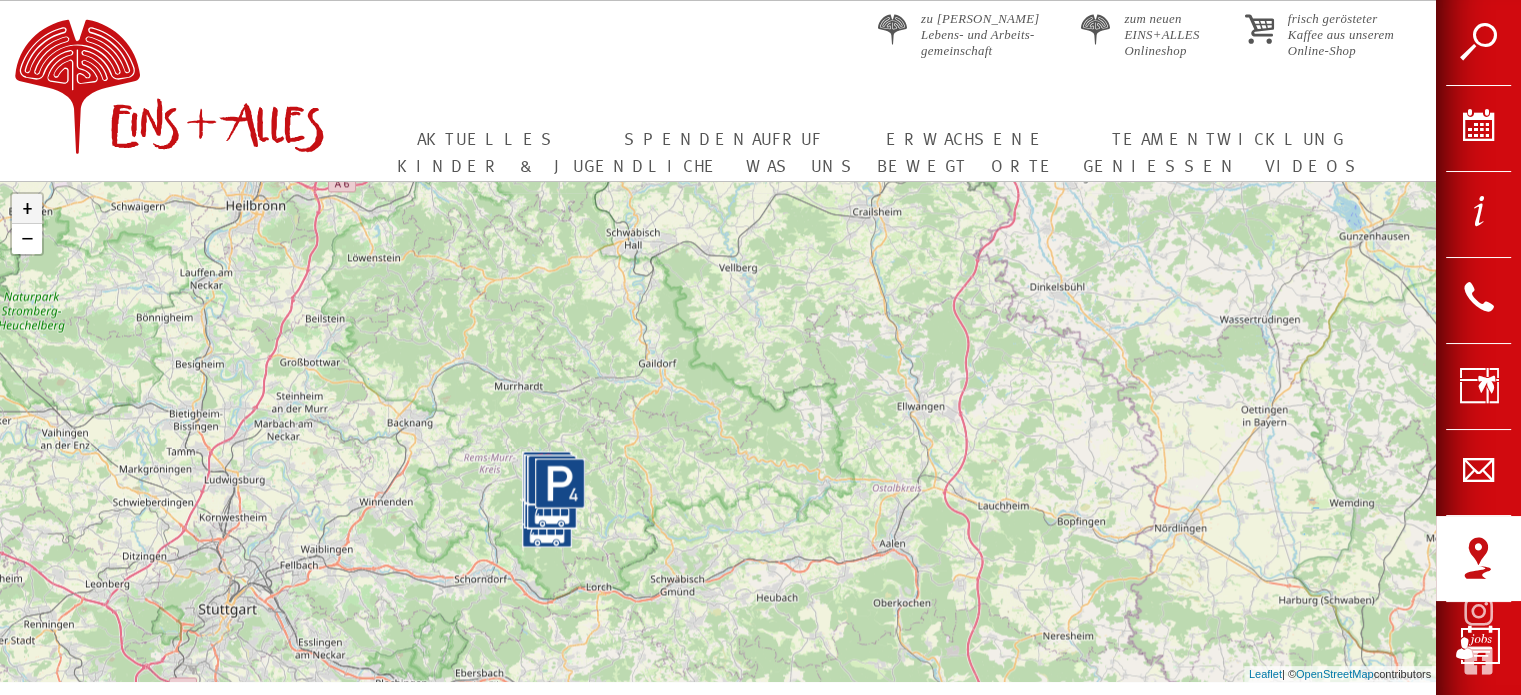 click on "+" 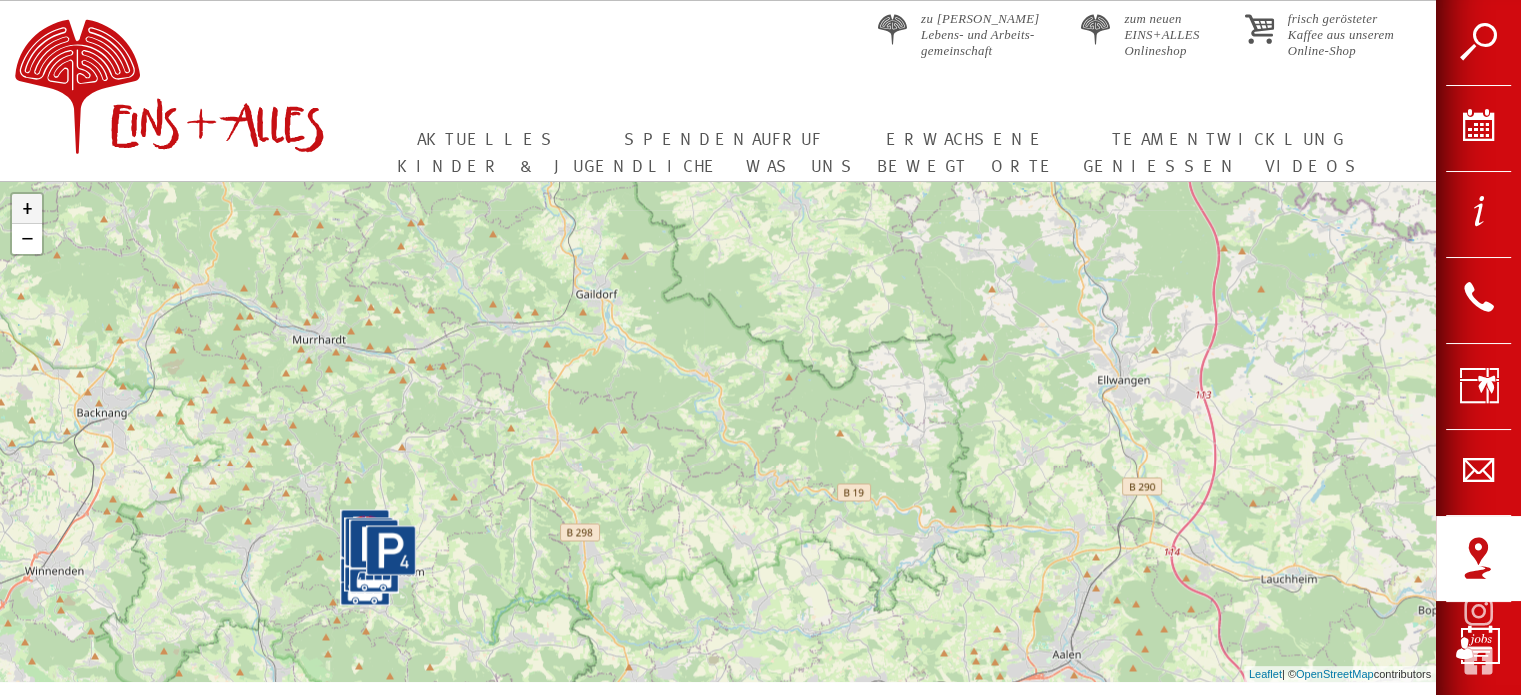 click on "+" 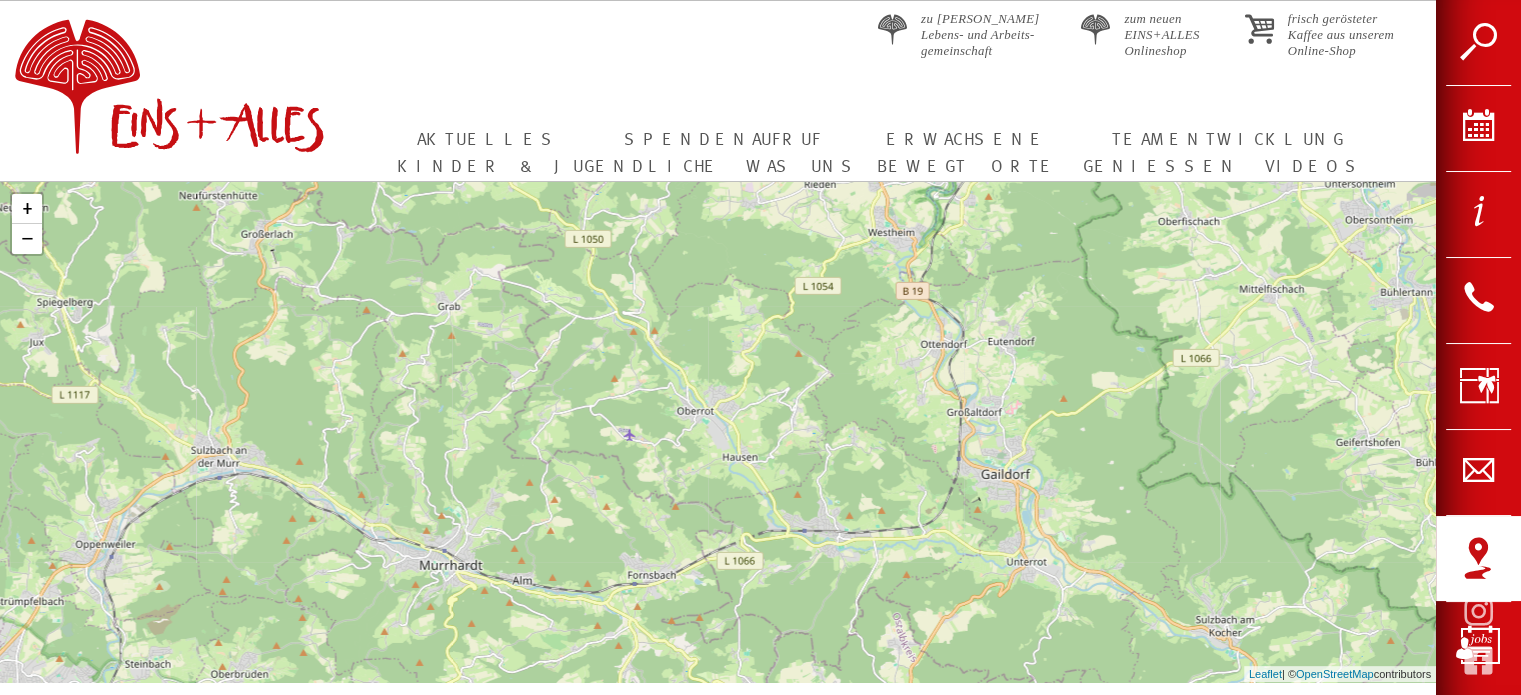 drag, startPoint x: 503, startPoint y: 349, endPoint x: 1040, endPoint y: 667, distance: 624.09375 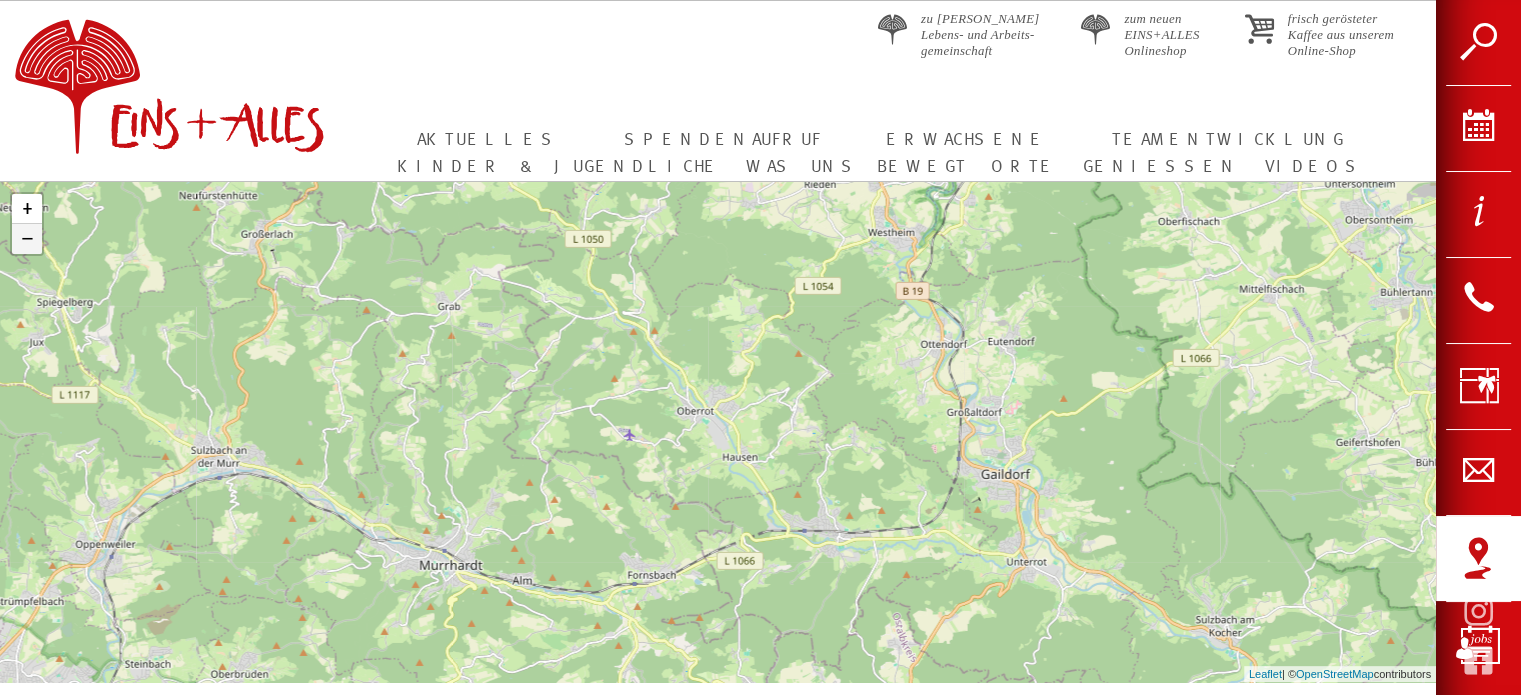 click on "−" 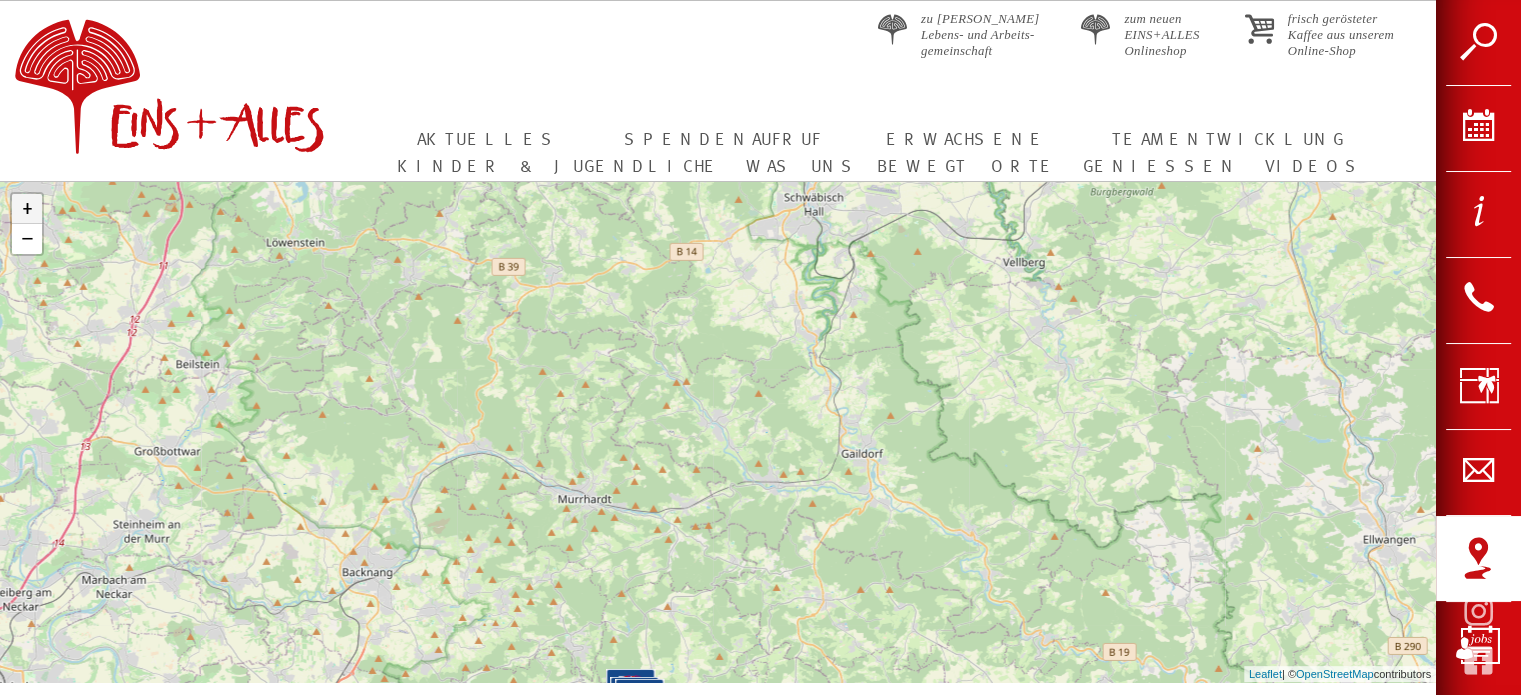 click on "+" 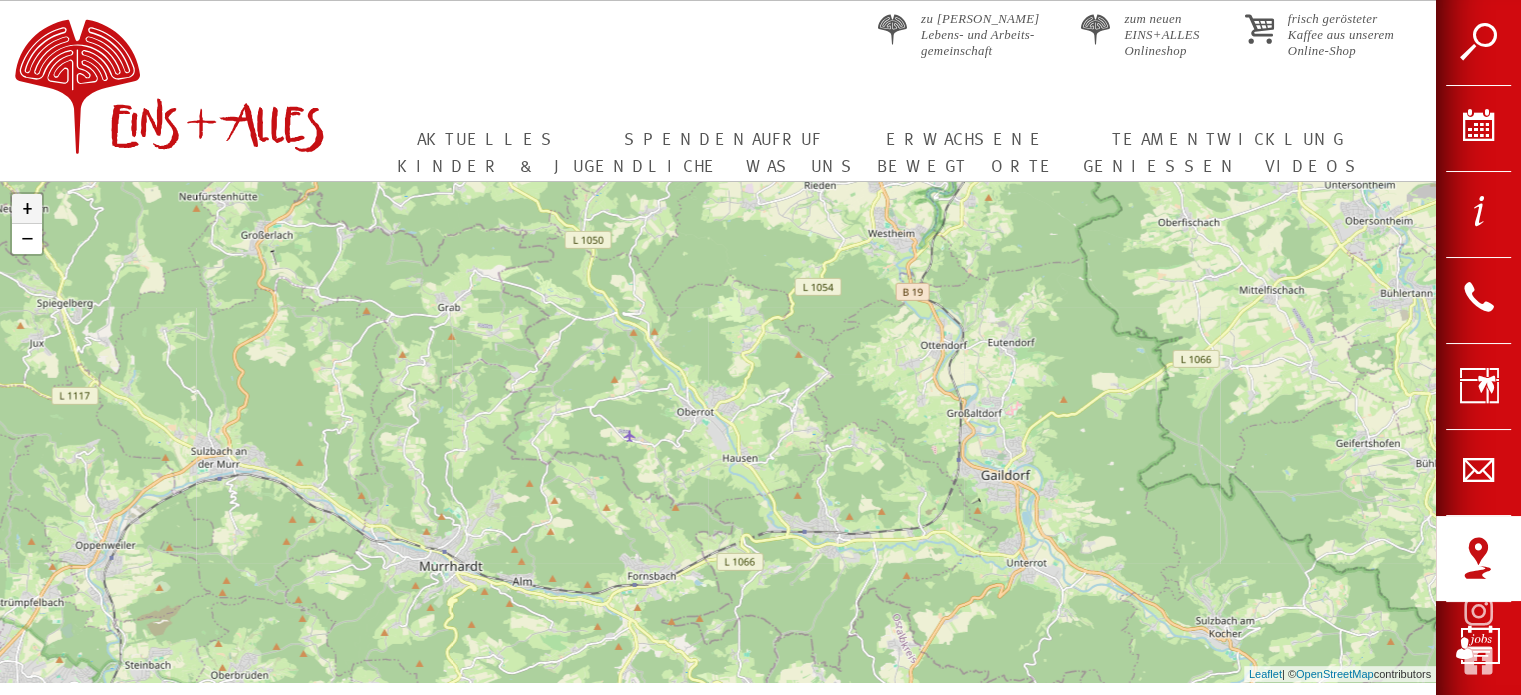 click on "+" 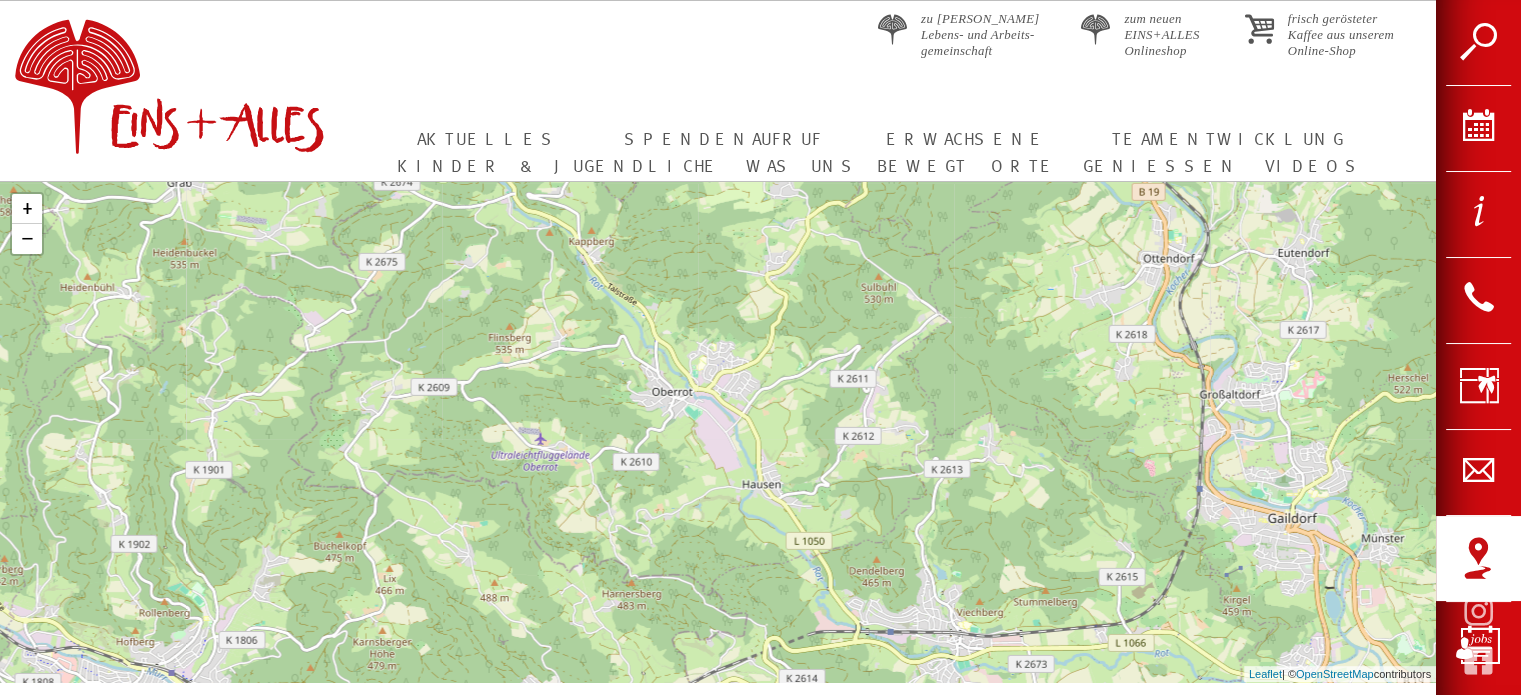 click on "+ − Leaflet  | ©  OpenStreetMap  contributors" 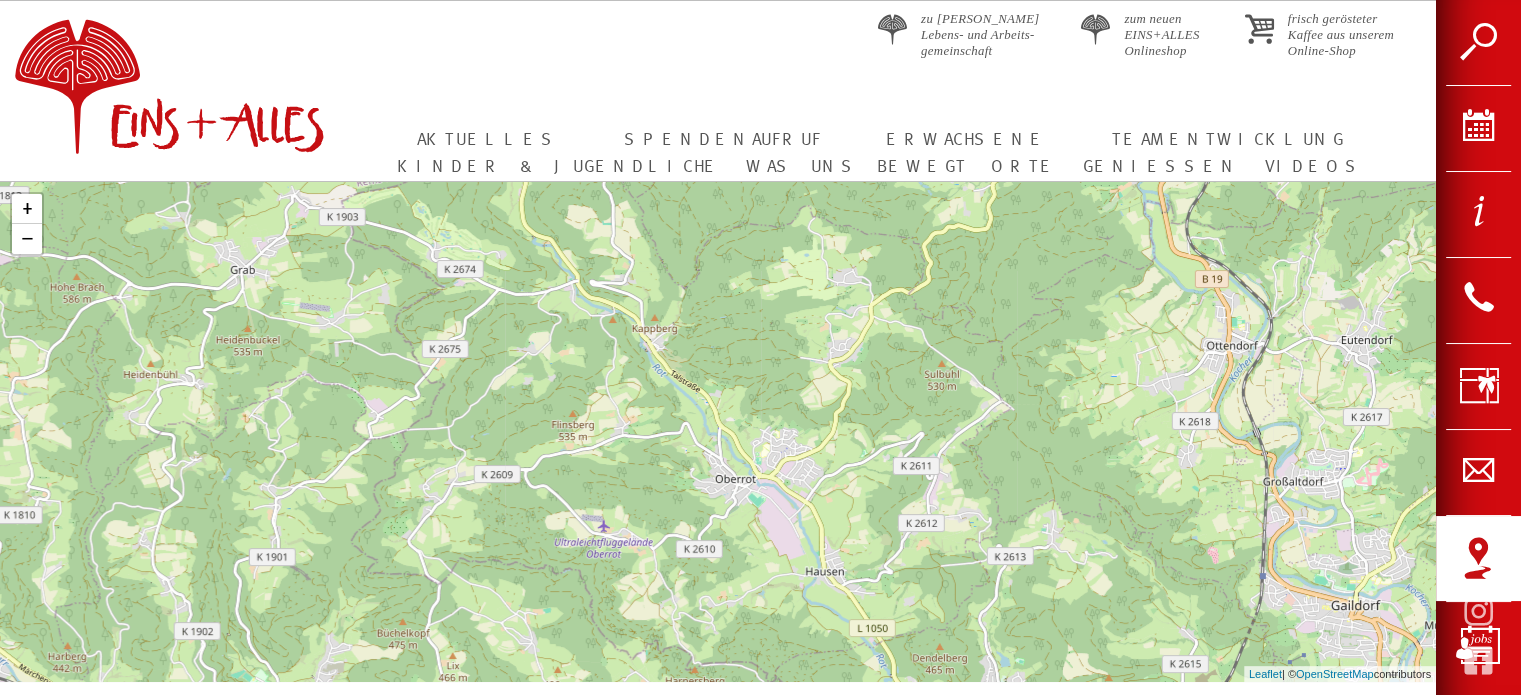 drag, startPoint x: 853, startPoint y: 335, endPoint x: 918, endPoint y: 431, distance: 115.935326 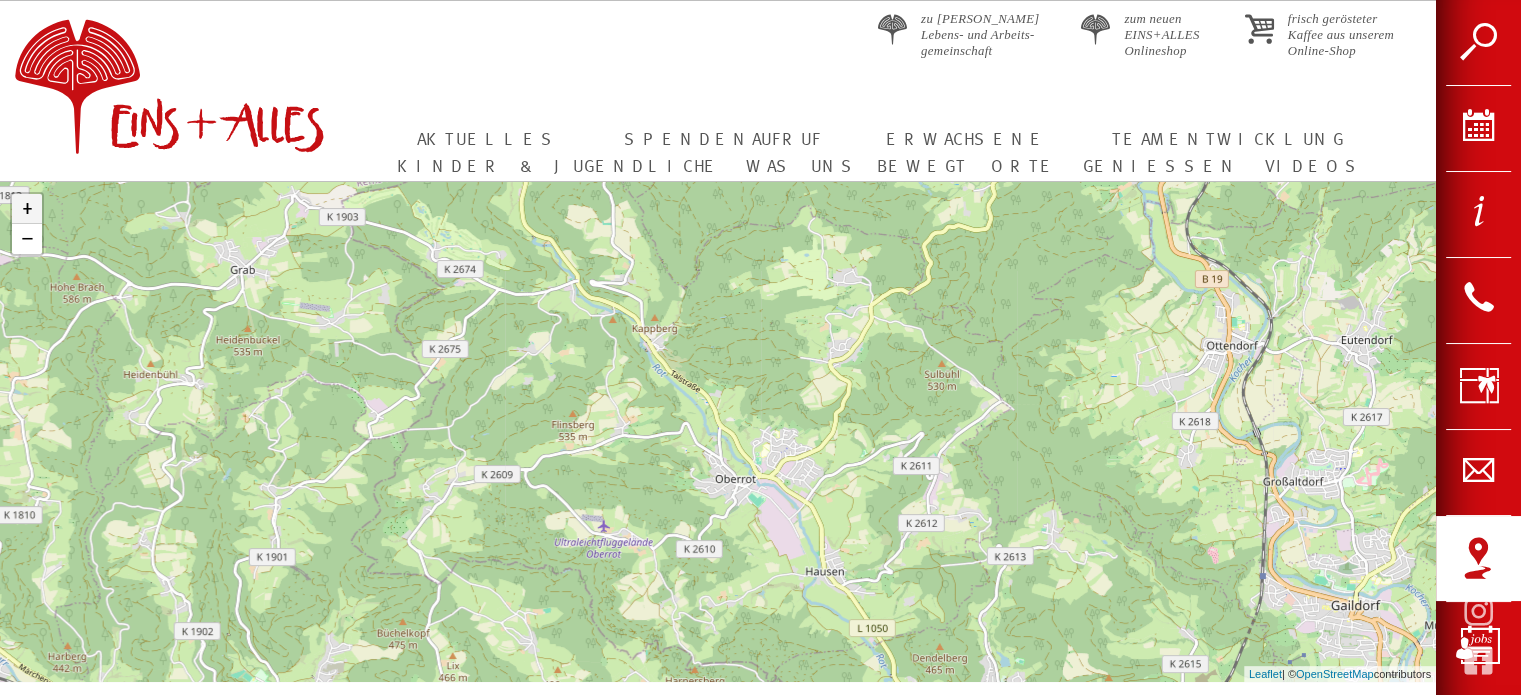 click on "+" 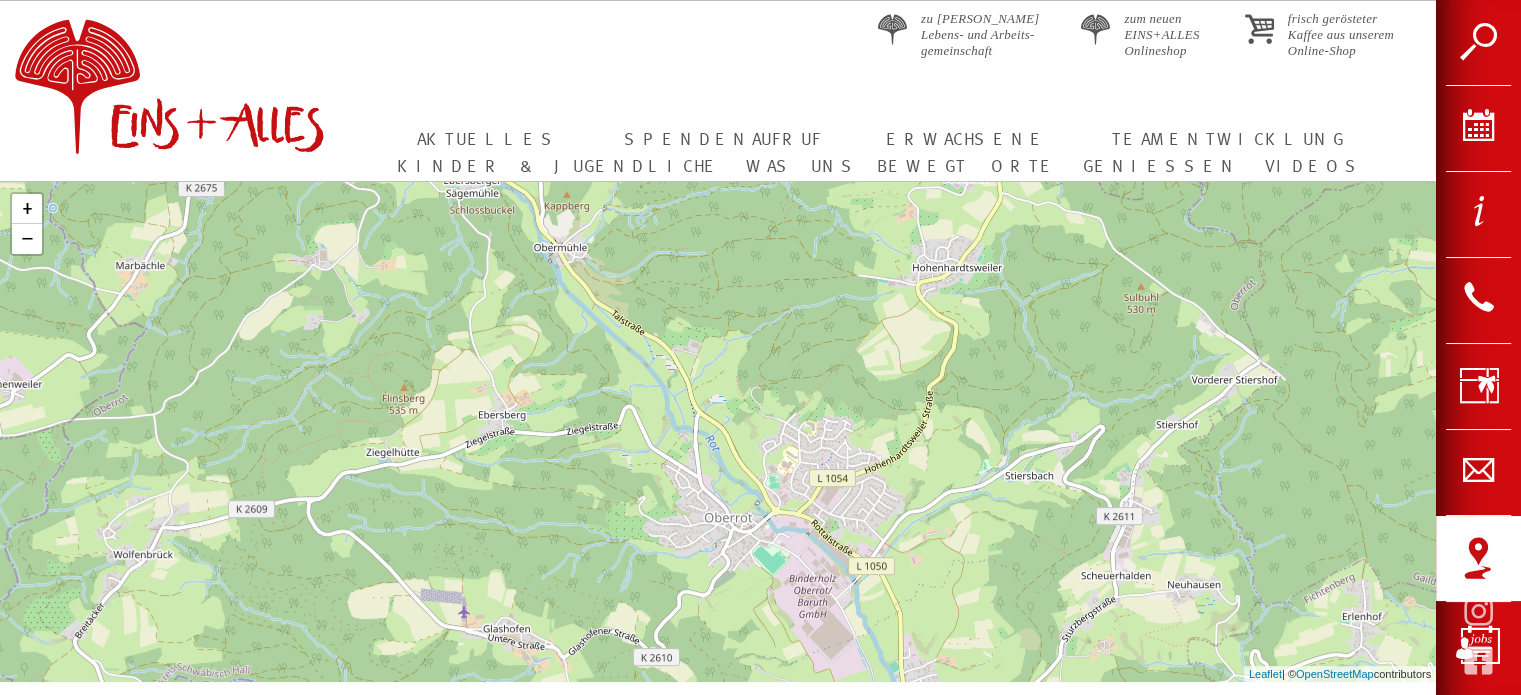 drag, startPoint x: 1047, startPoint y: 339, endPoint x: 1024, endPoint y: 329, distance: 25.079872 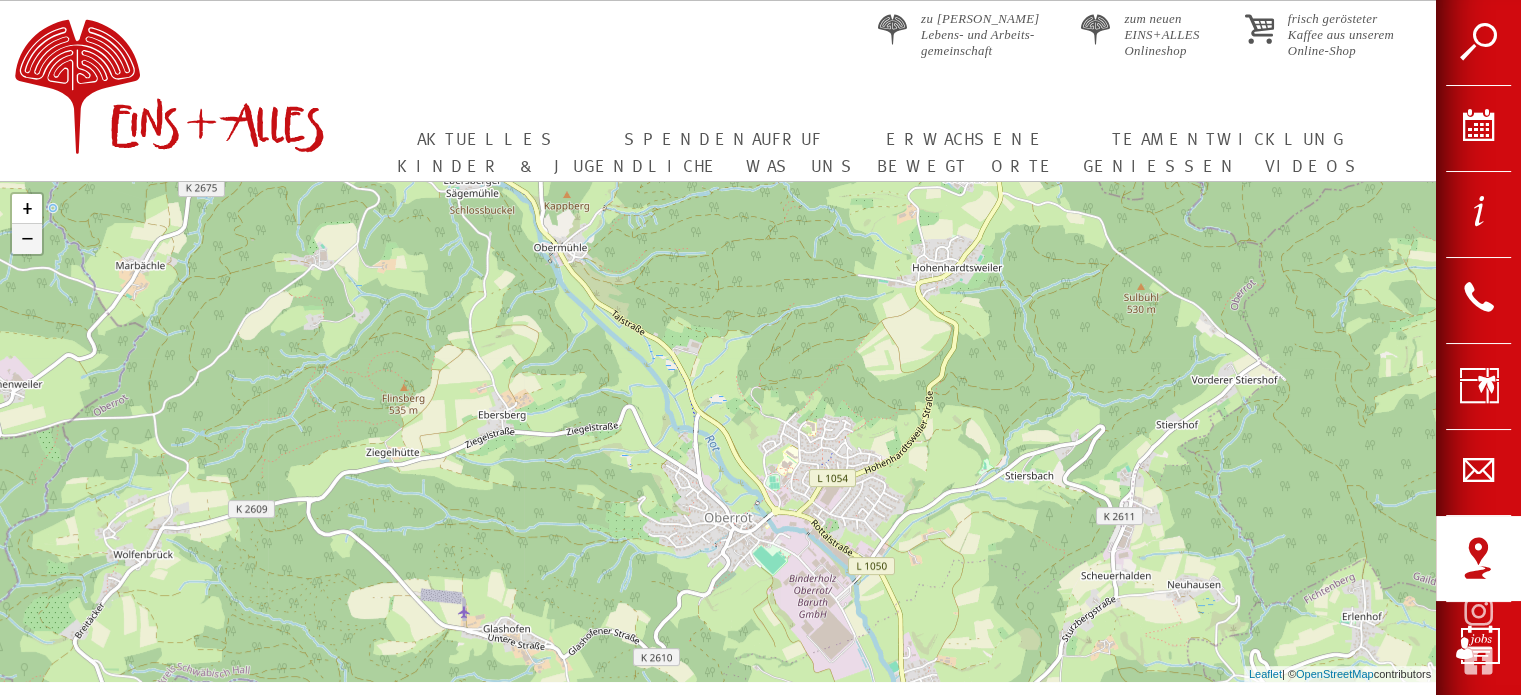 click on "−" 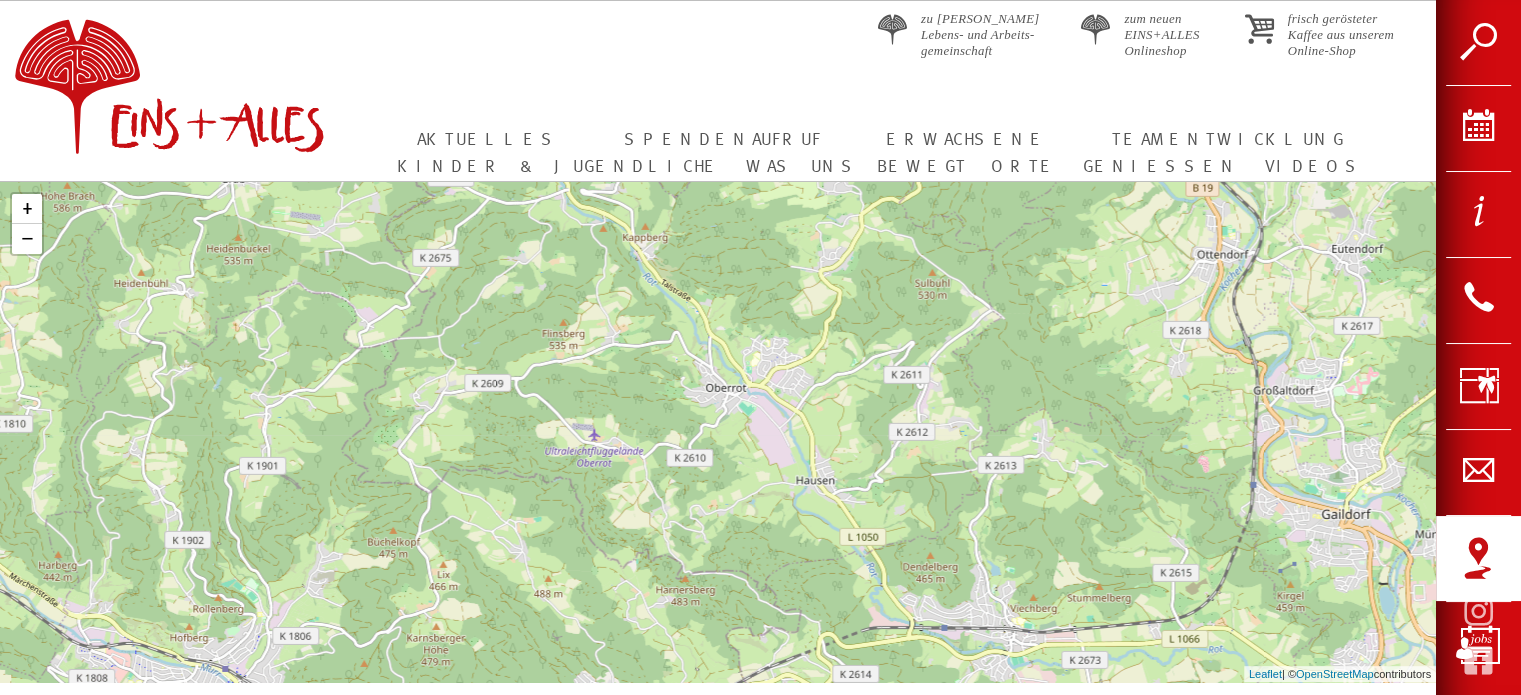 drag, startPoint x: 860, startPoint y: 447, endPoint x: 862, endPoint y: 355, distance: 92.021736 